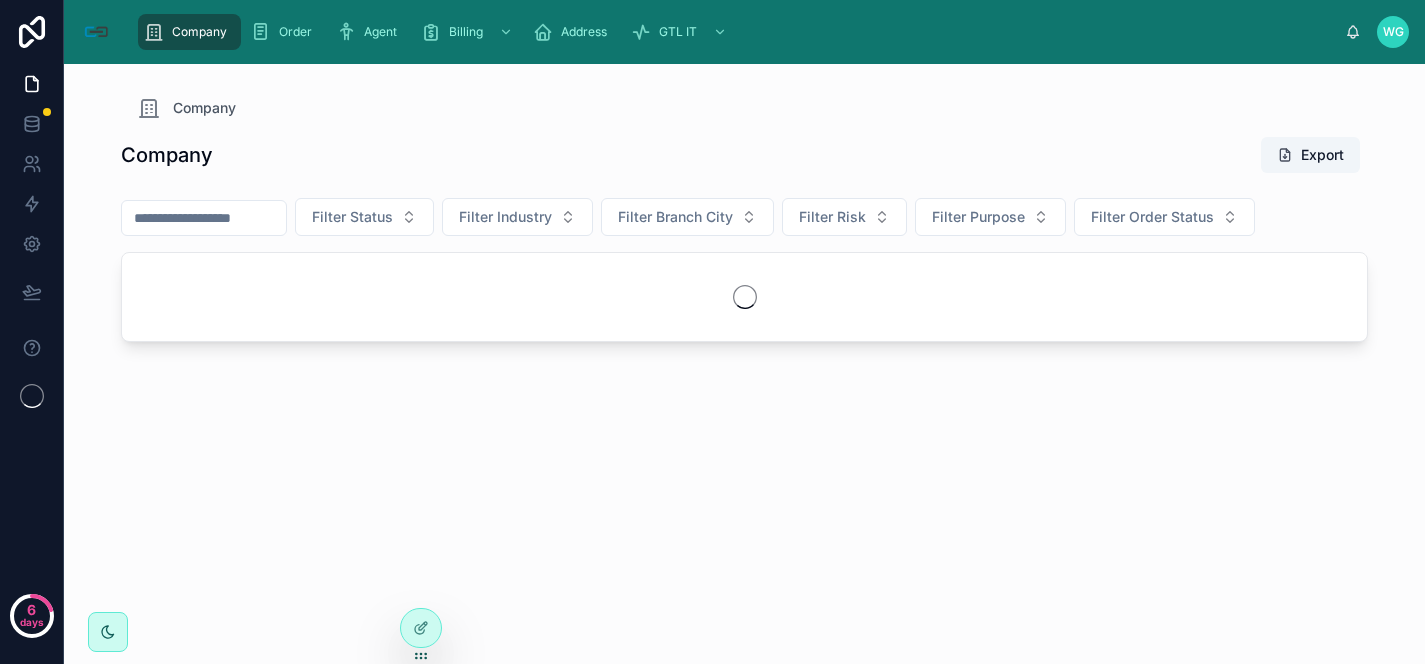 scroll, scrollTop: 0, scrollLeft: 0, axis: both 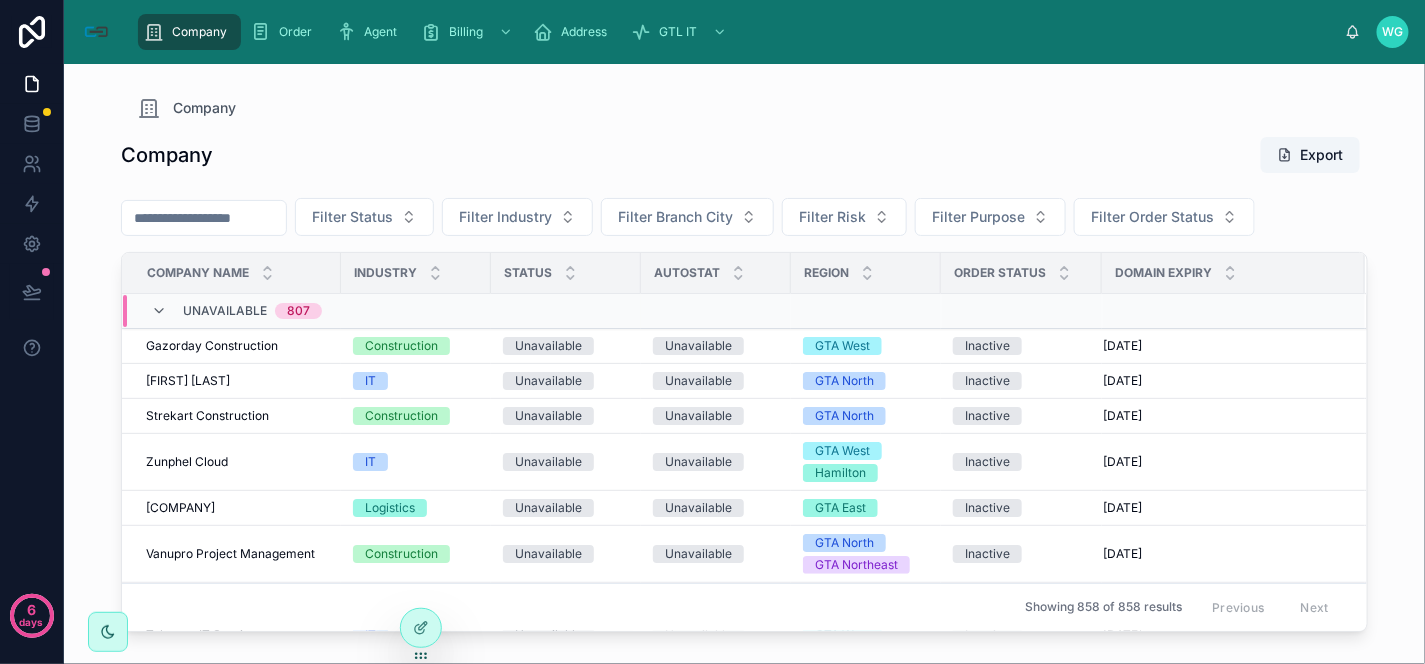 drag, startPoint x: 277, startPoint y: 223, endPoint x: 290, endPoint y: 222, distance: 13.038404 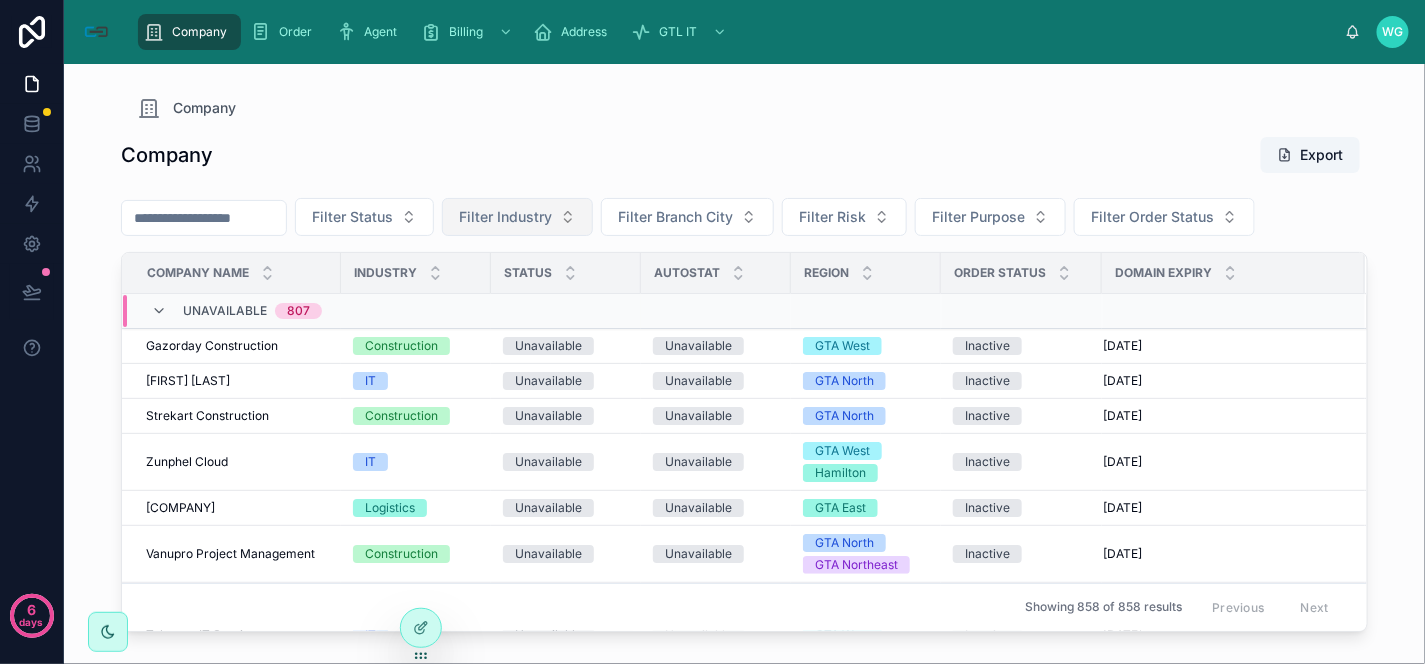 click on "Filter Industry" at bounding box center (517, 217) 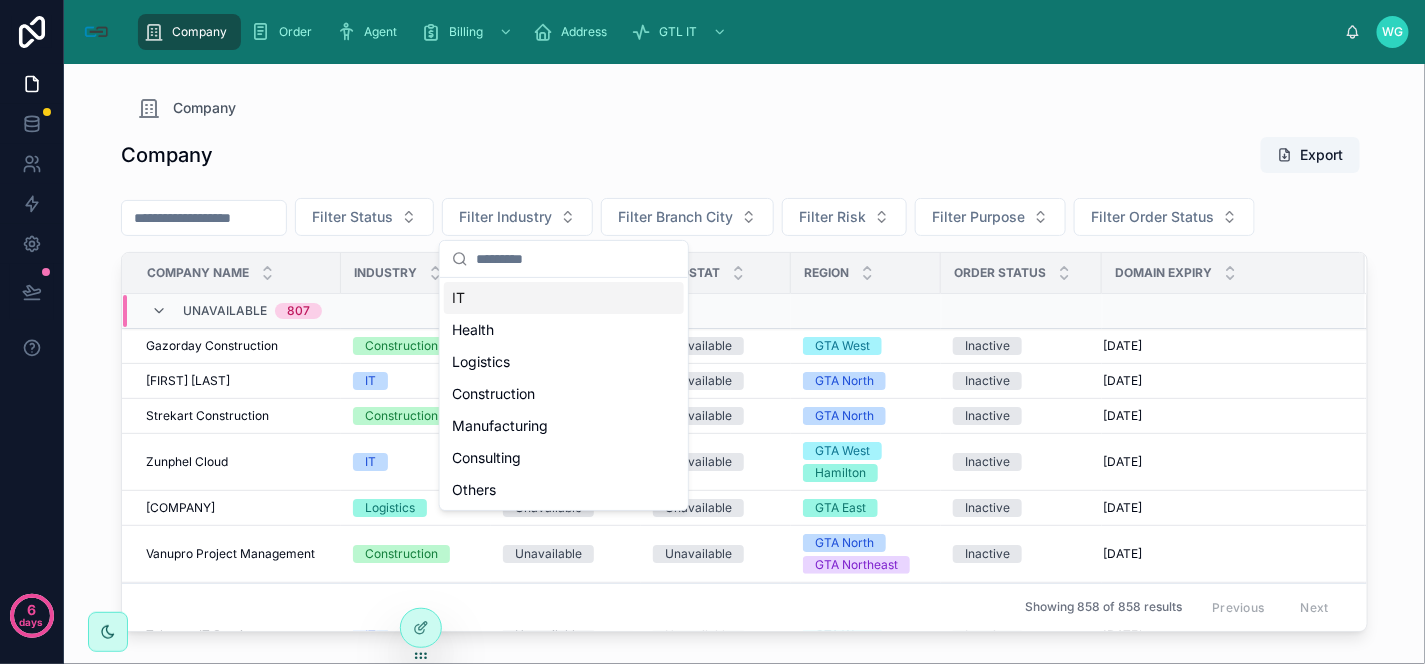 click on "IT" at bounding box center [564, 298] 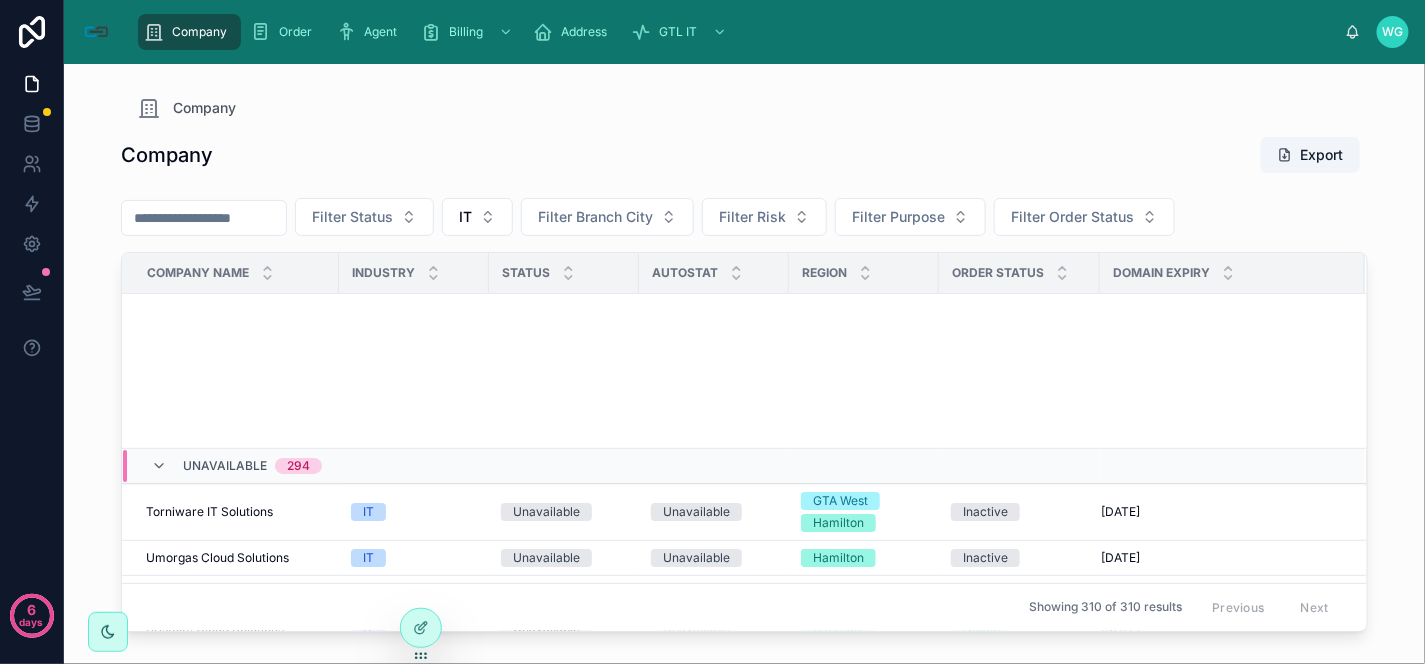 scroll, scrollTop: 583, scrollLeft: 0, axis: vertical 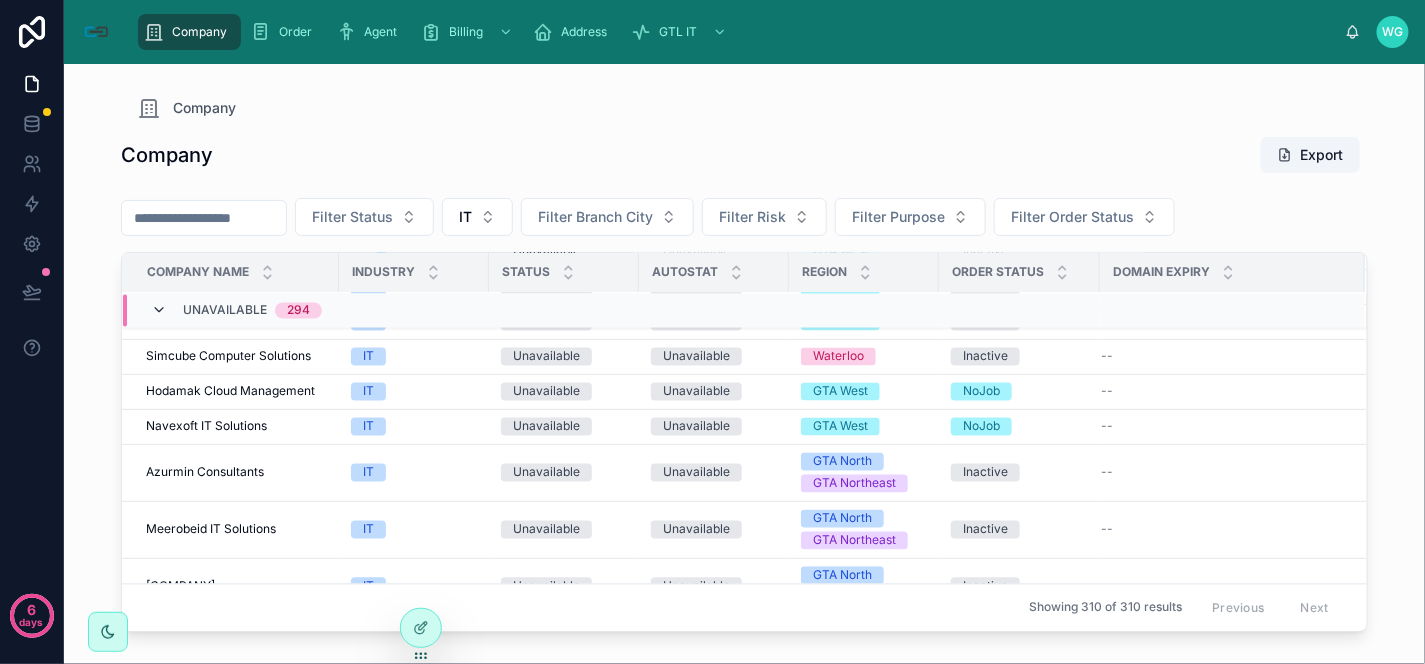 click at bounding box center [159, 311] 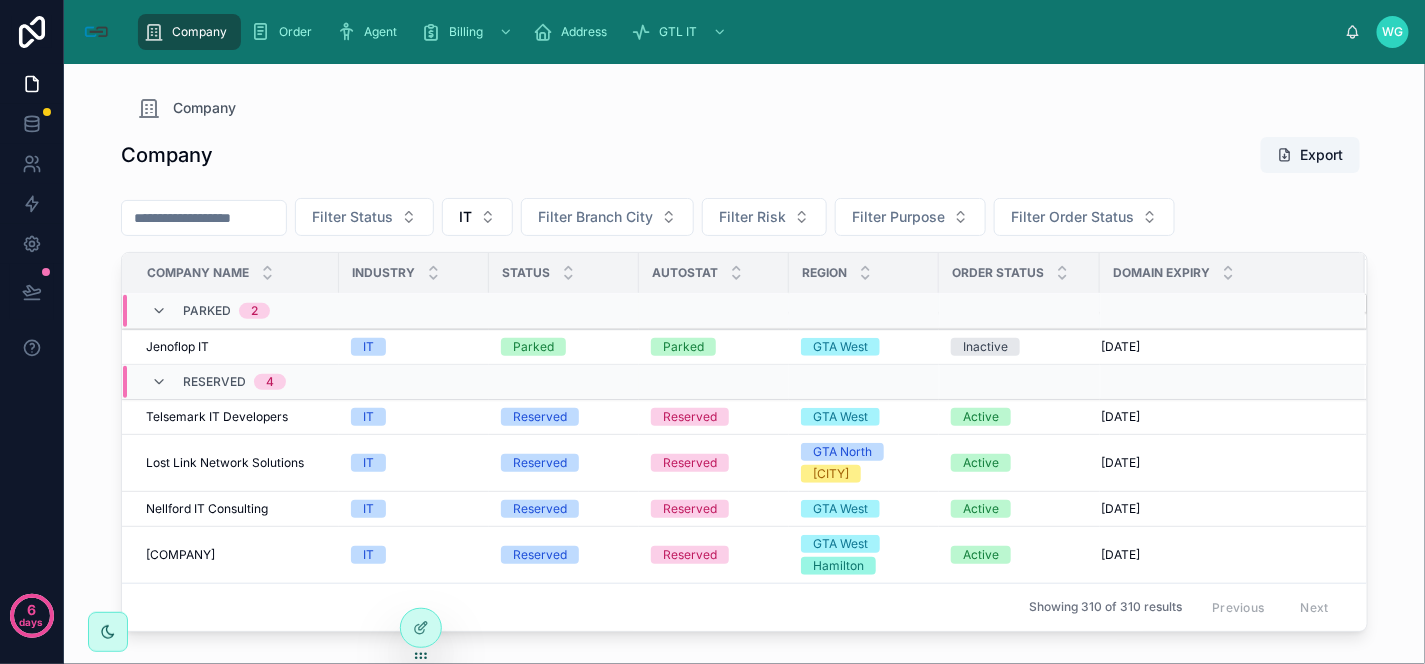 scroll, scrollTop: 541, scrollLeft: 0, axis: vertical 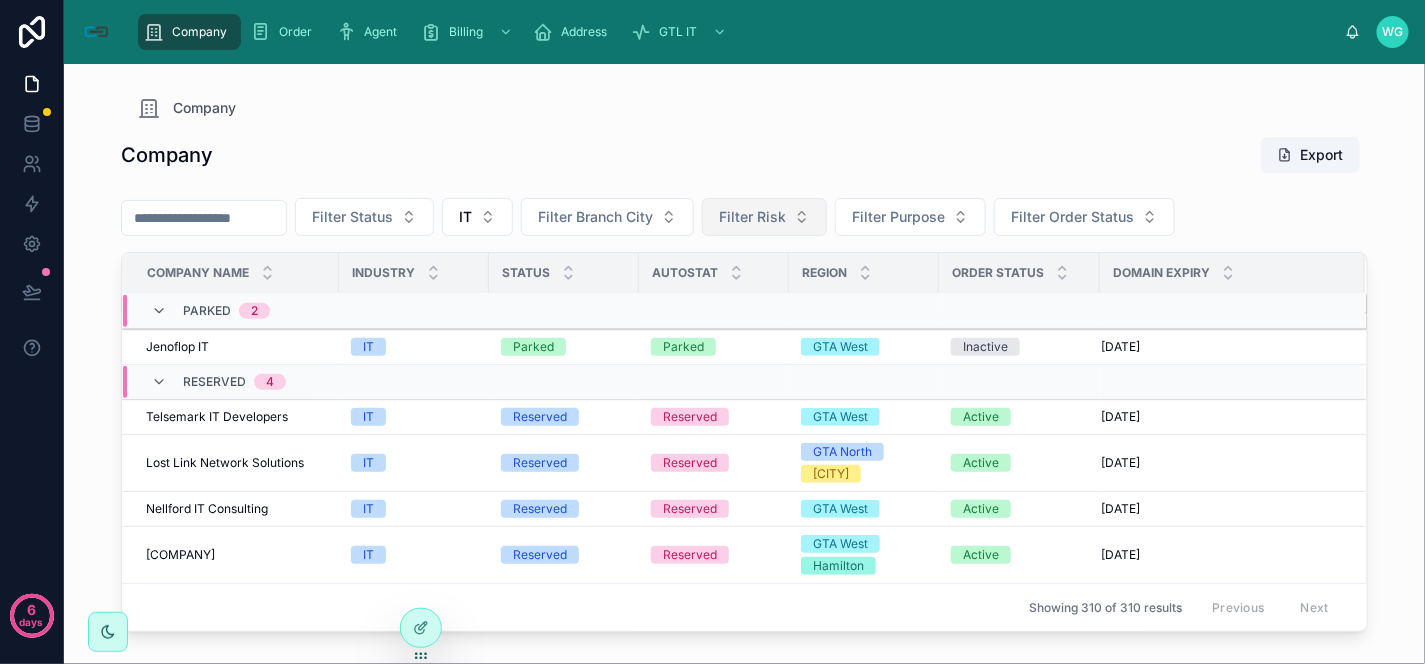click on "Filter Risk" at bounding box center (752, 217) 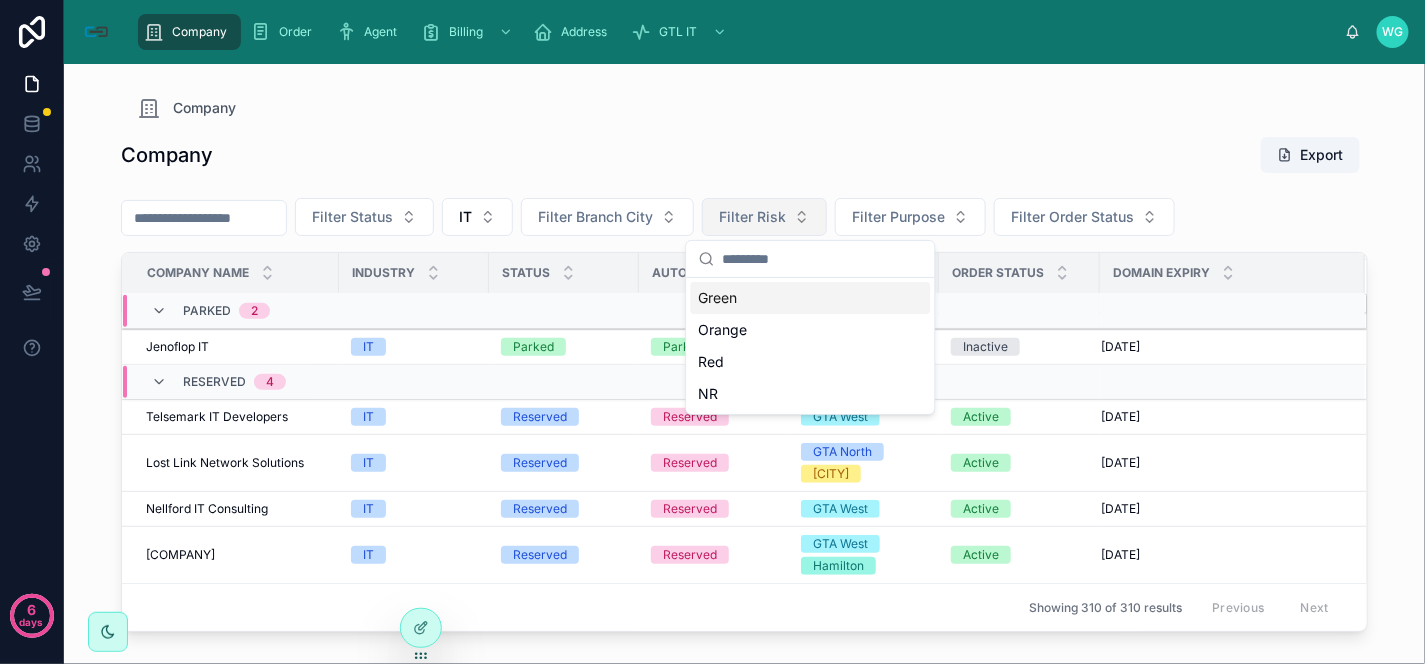 click on "Filter Risk" at bounding box center [752, 217] 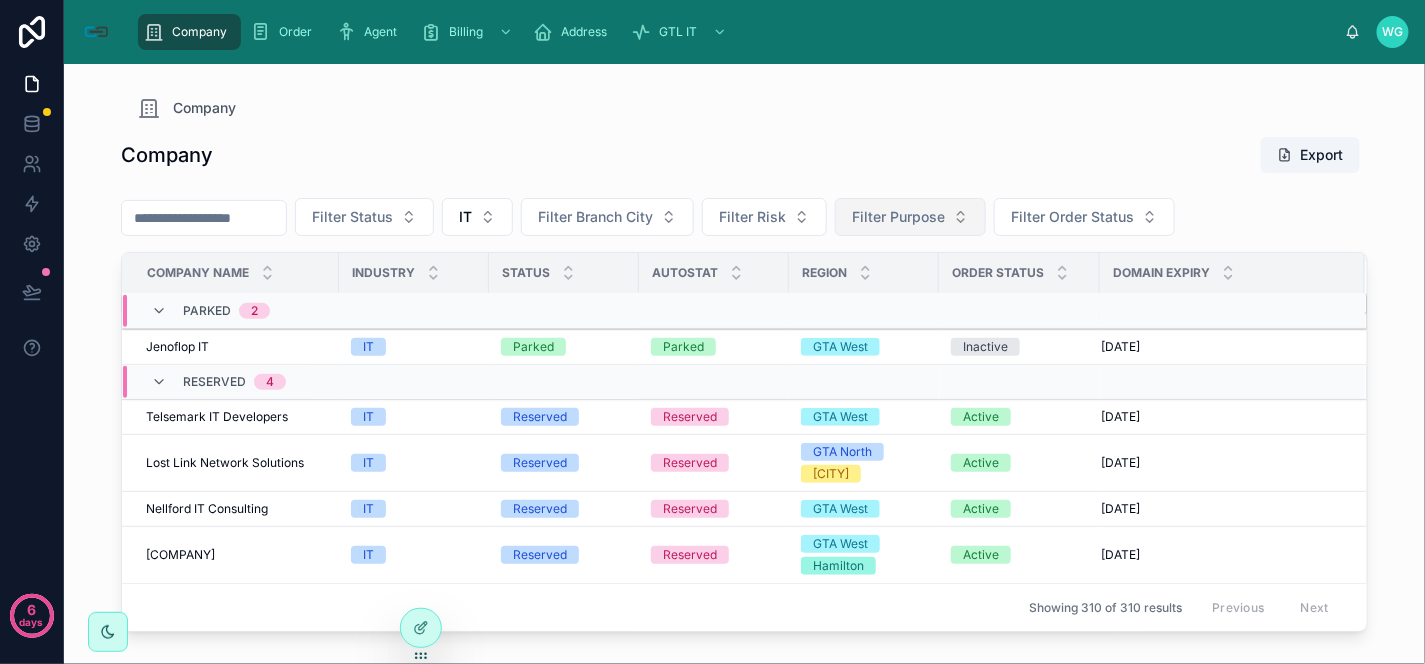 click on "Filter Purpose" at bounding box center (898, 217) 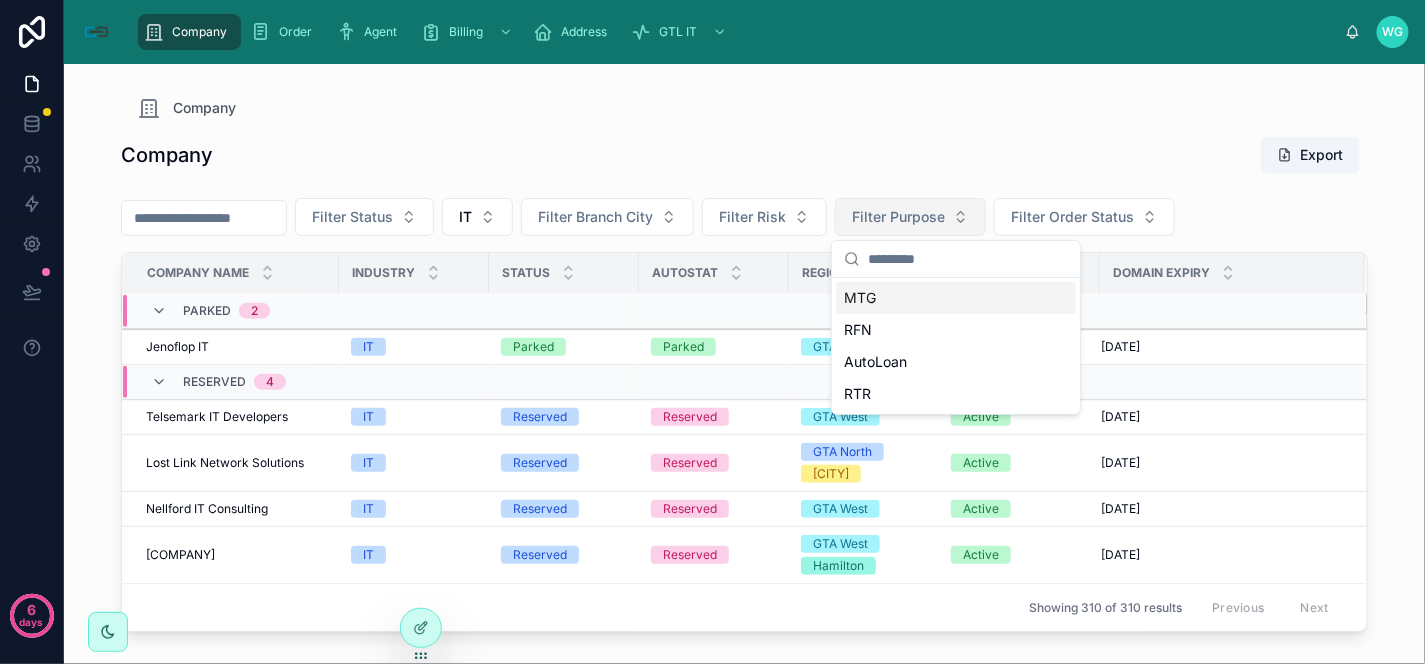 click on "Filter Purpose" at bounding box center [898, 217] 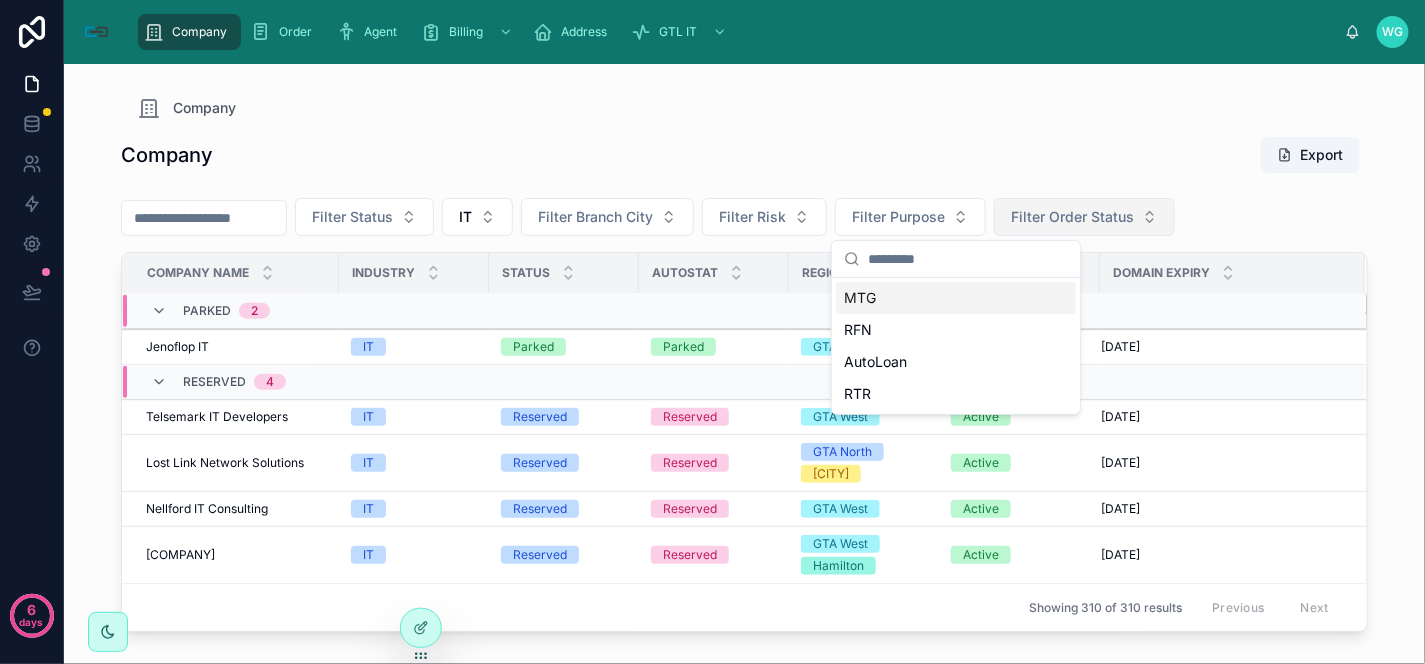 click on "Filter Order Status" at bounding box center (1084, 217) 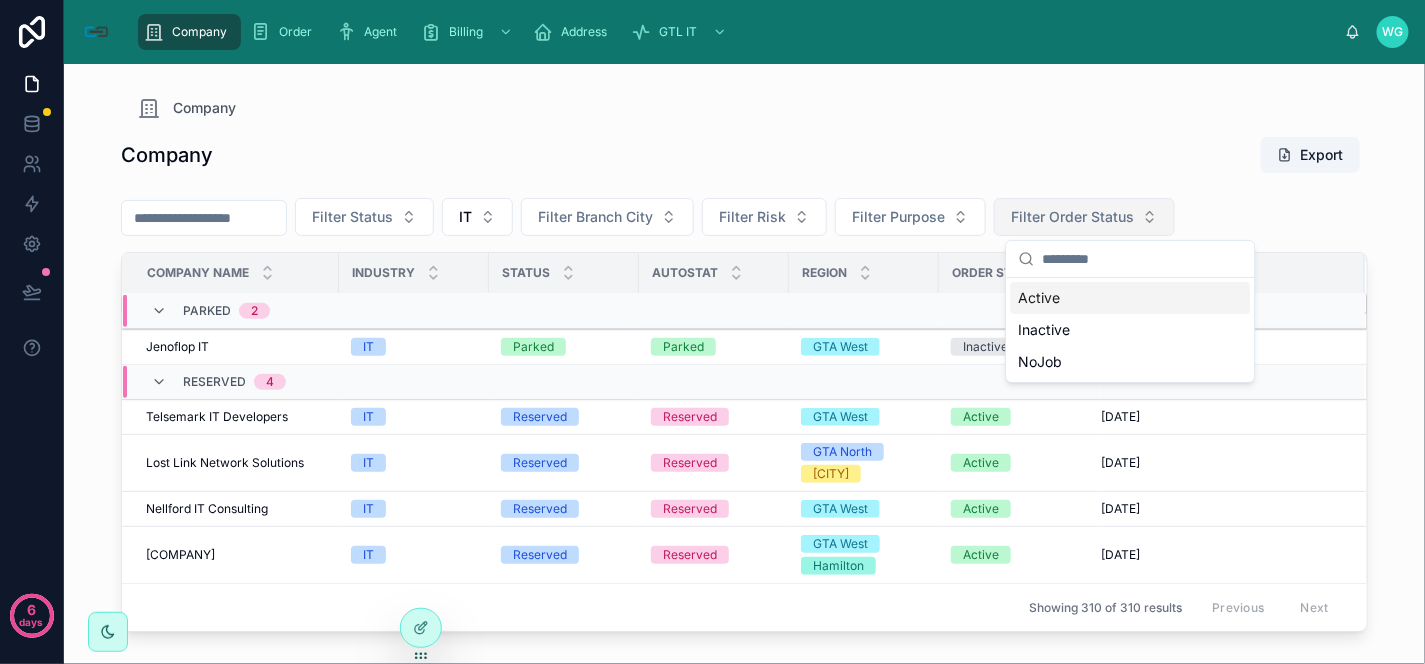 click on "Filter Order Status" at bounding box center [1084, 217] 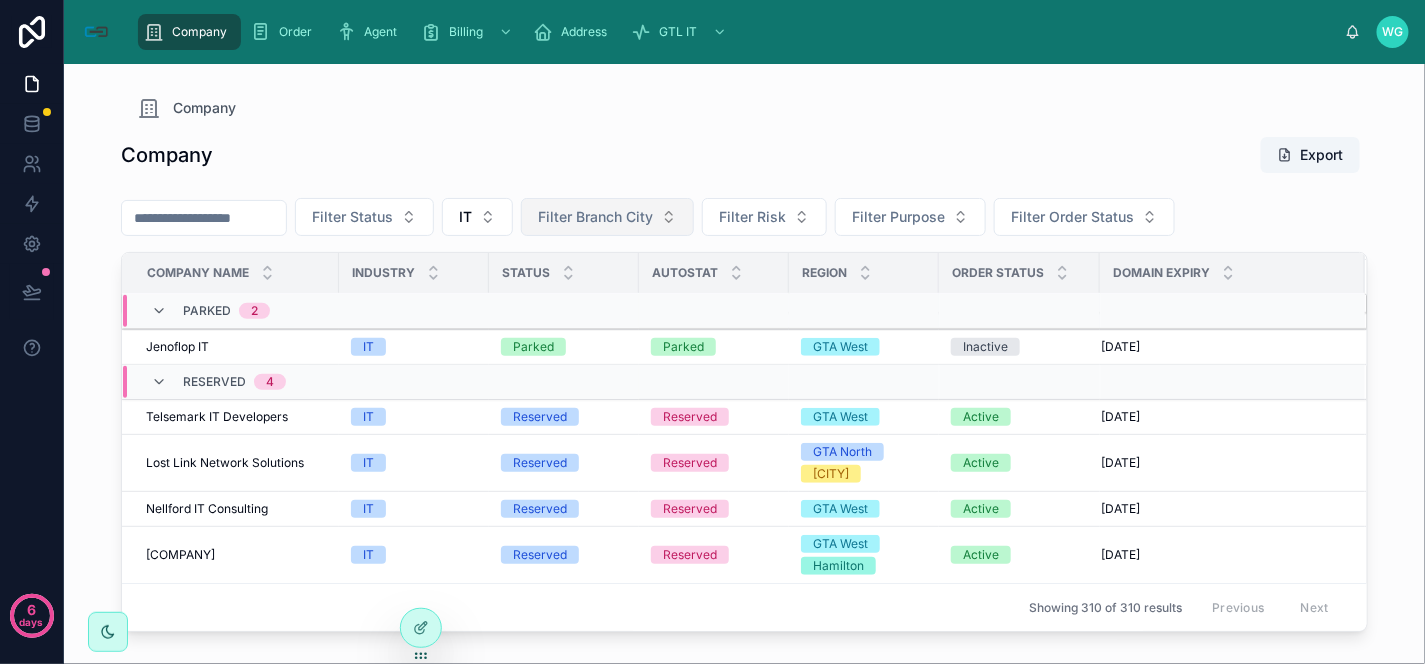 click on "Filter Branch City" at bounding box center [595, 217] 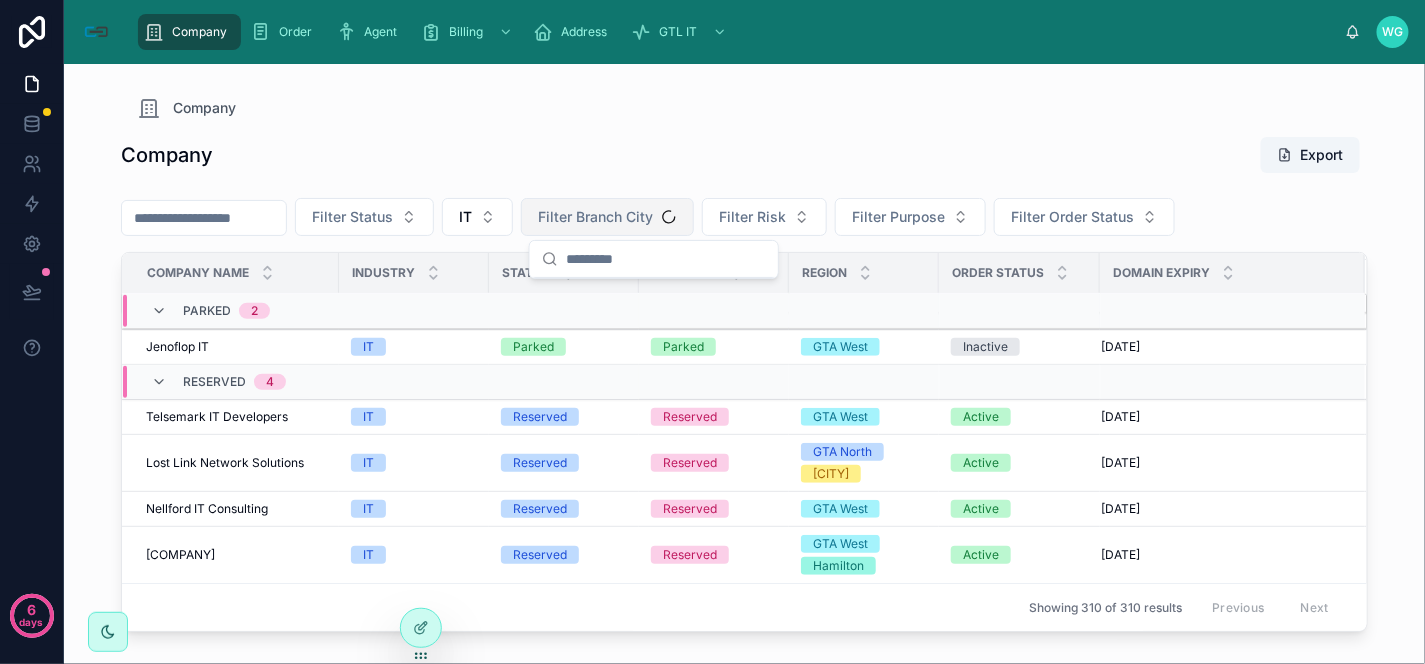 click on "Filter Branch City" at bounding box center [595, 217] 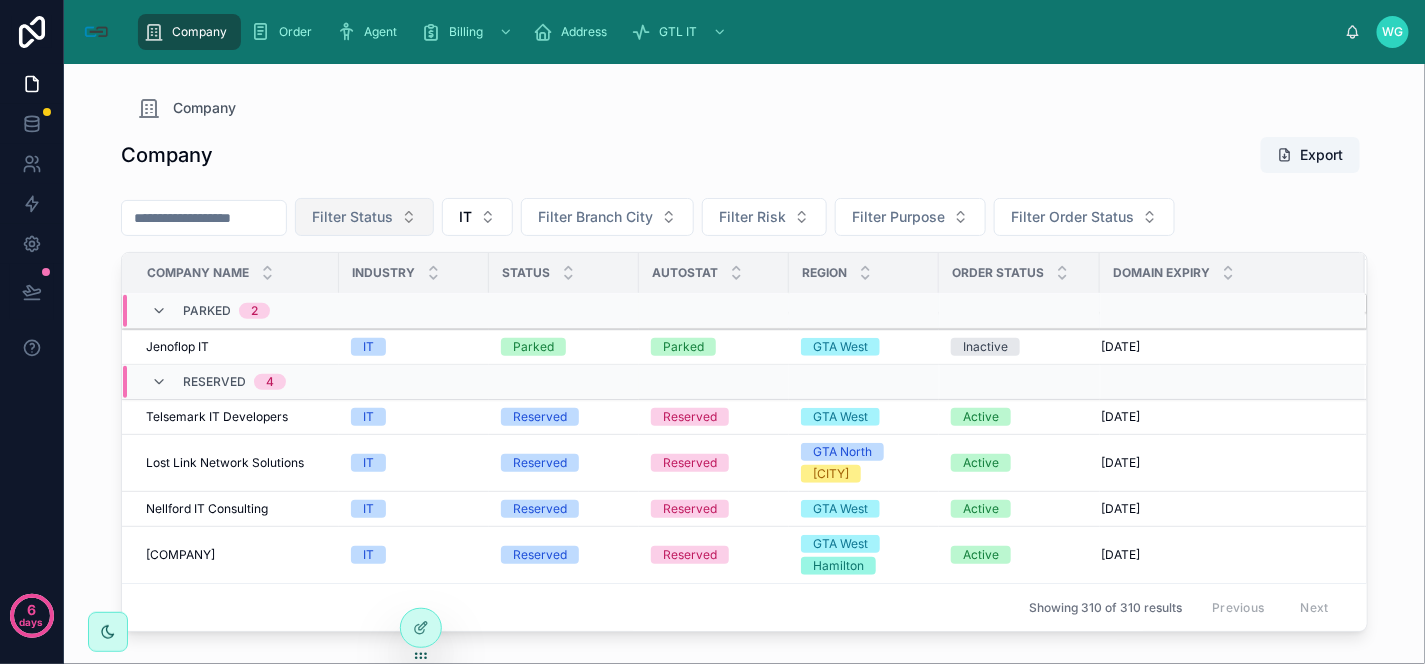 click on "Filter Status" at bounding box center (352, 217) 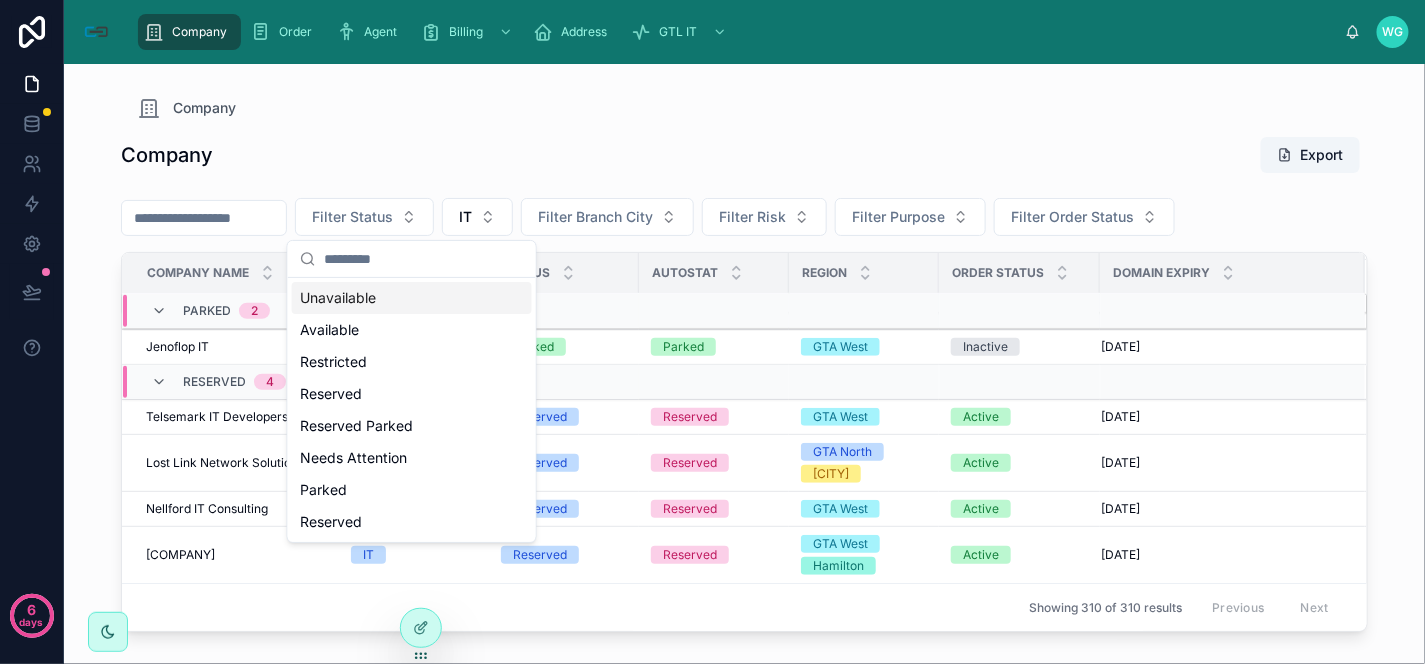 click on "Company Export" at bounding box center [744, 155] 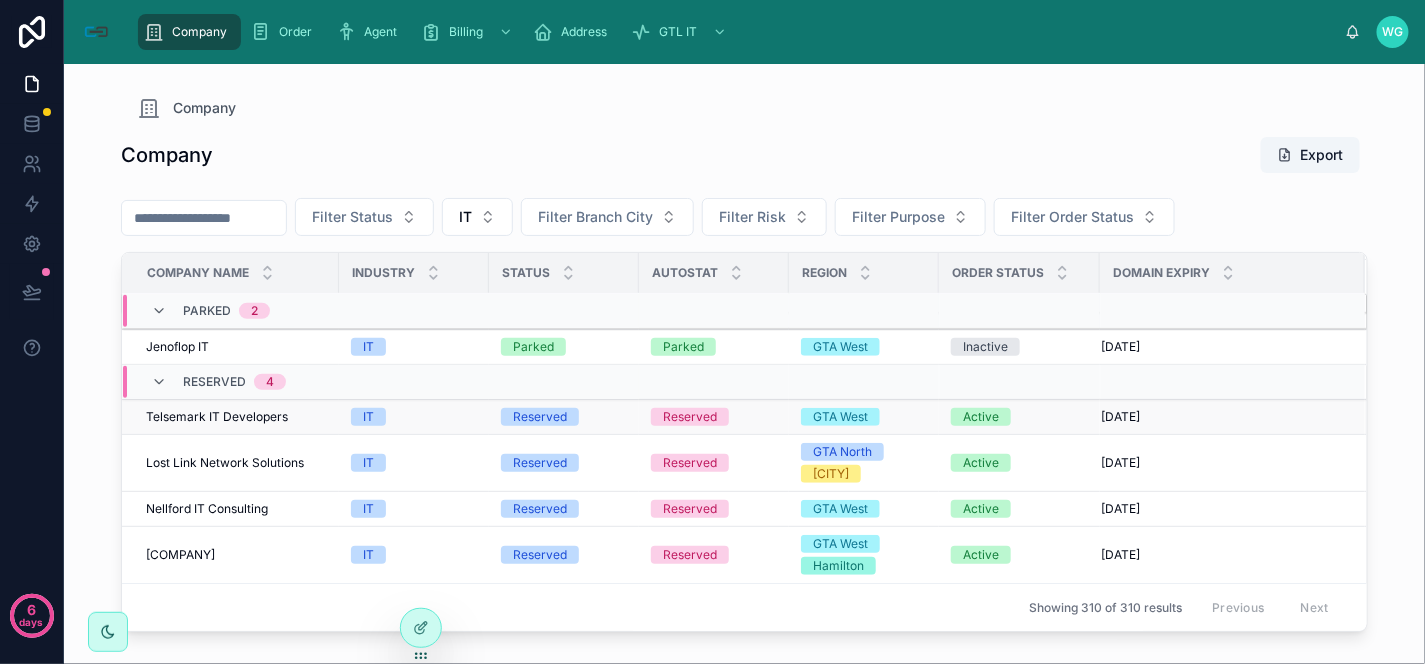 click on "Telsemark IT Developers" at bounding box center [217, 417] 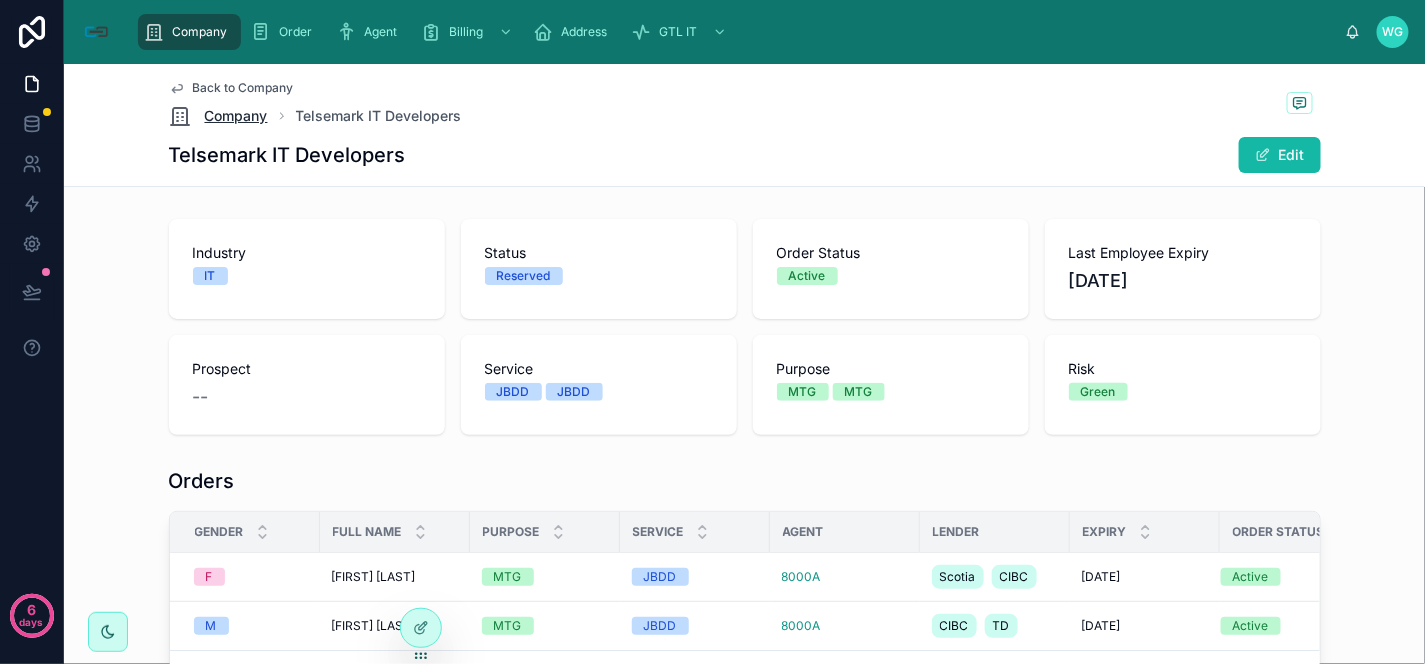 click on "Company" at bounding box center [236, 116] 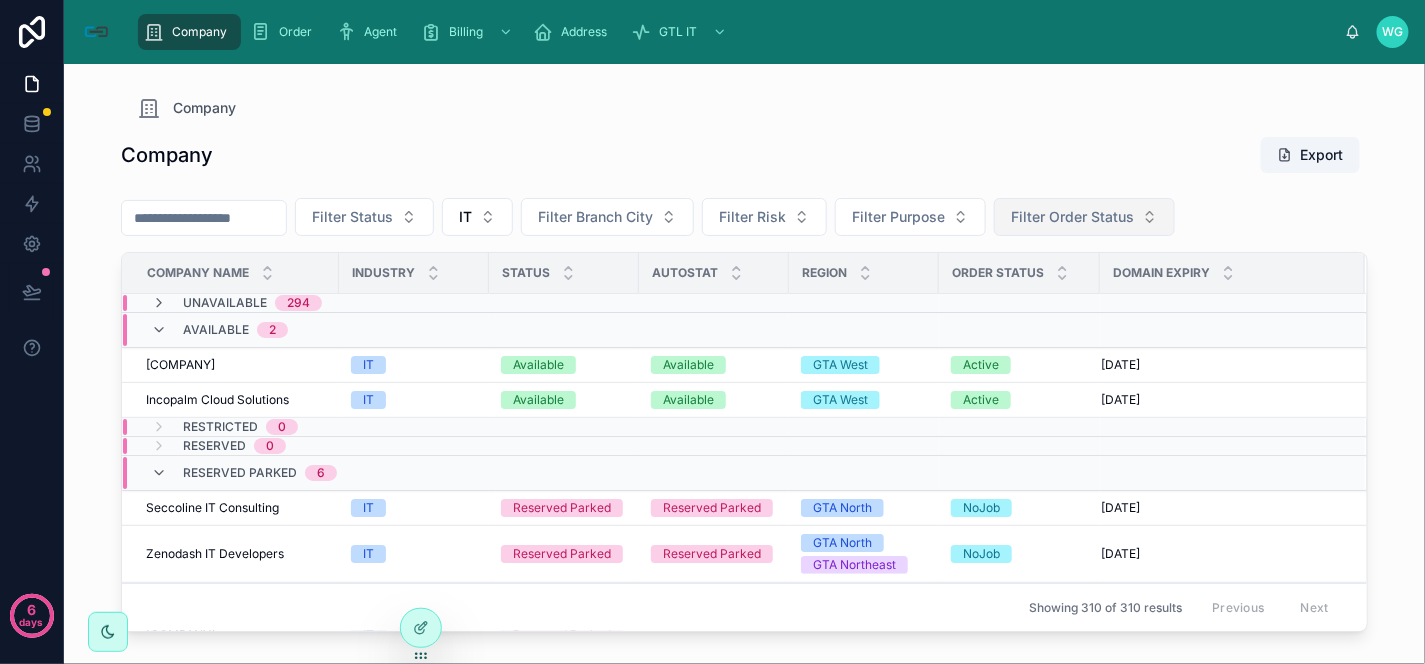 click on "Filter Order Status" at bounding box center (1072, 217) 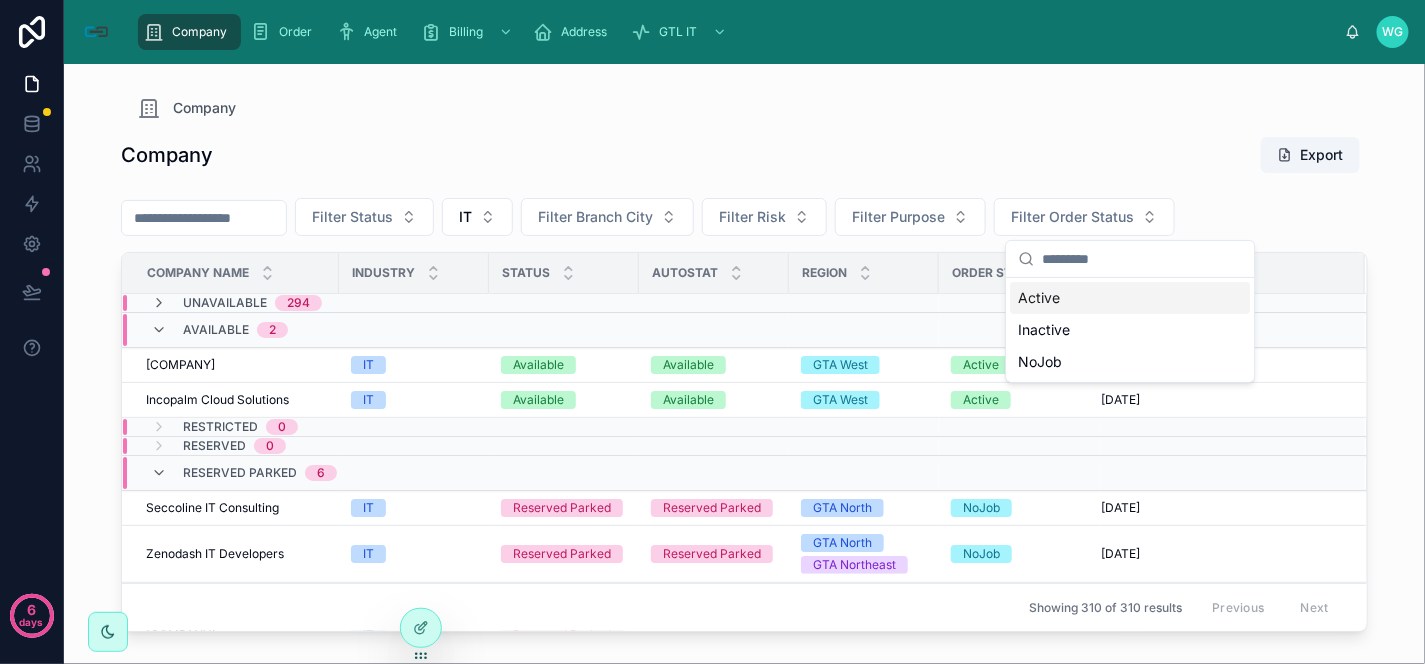 click on "Active" at bounding box center (1131, 298) 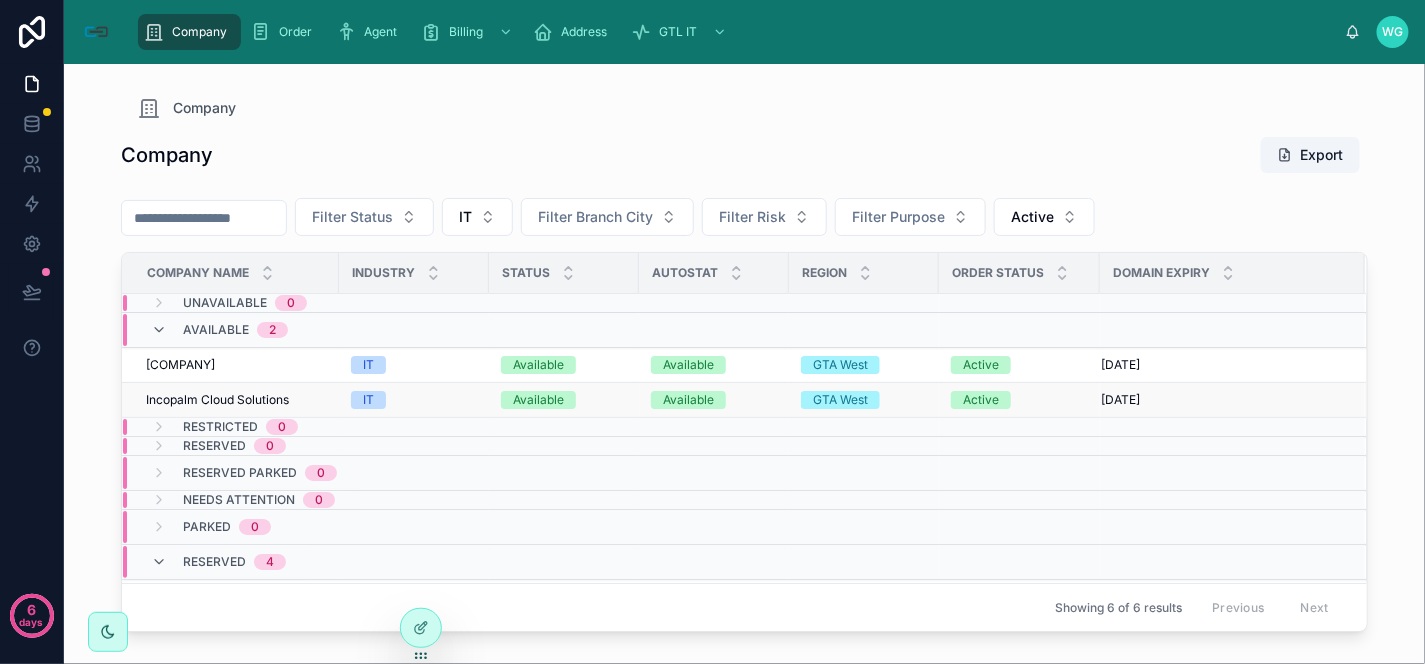 click on "Incopalm Cloud Solutions" at bounding box center (217, 400) 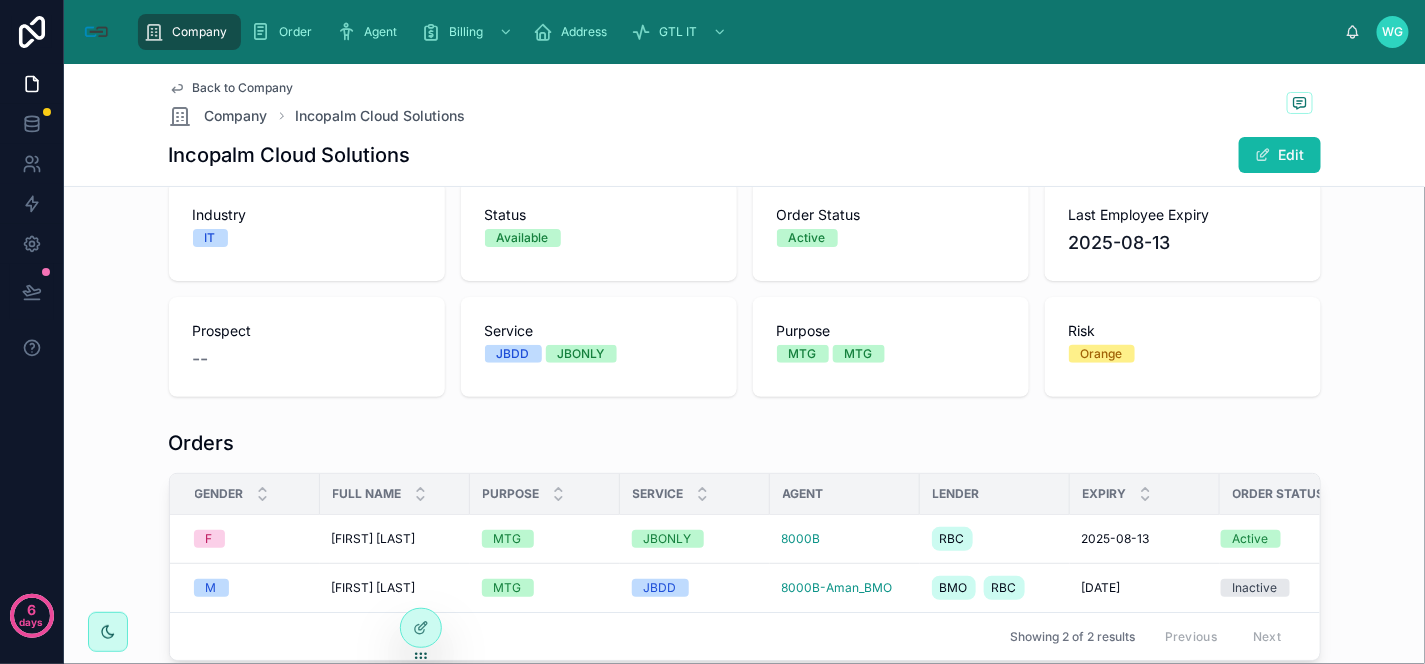 scroll, scrollTop: 0, scrollLeft: 0, axis: both 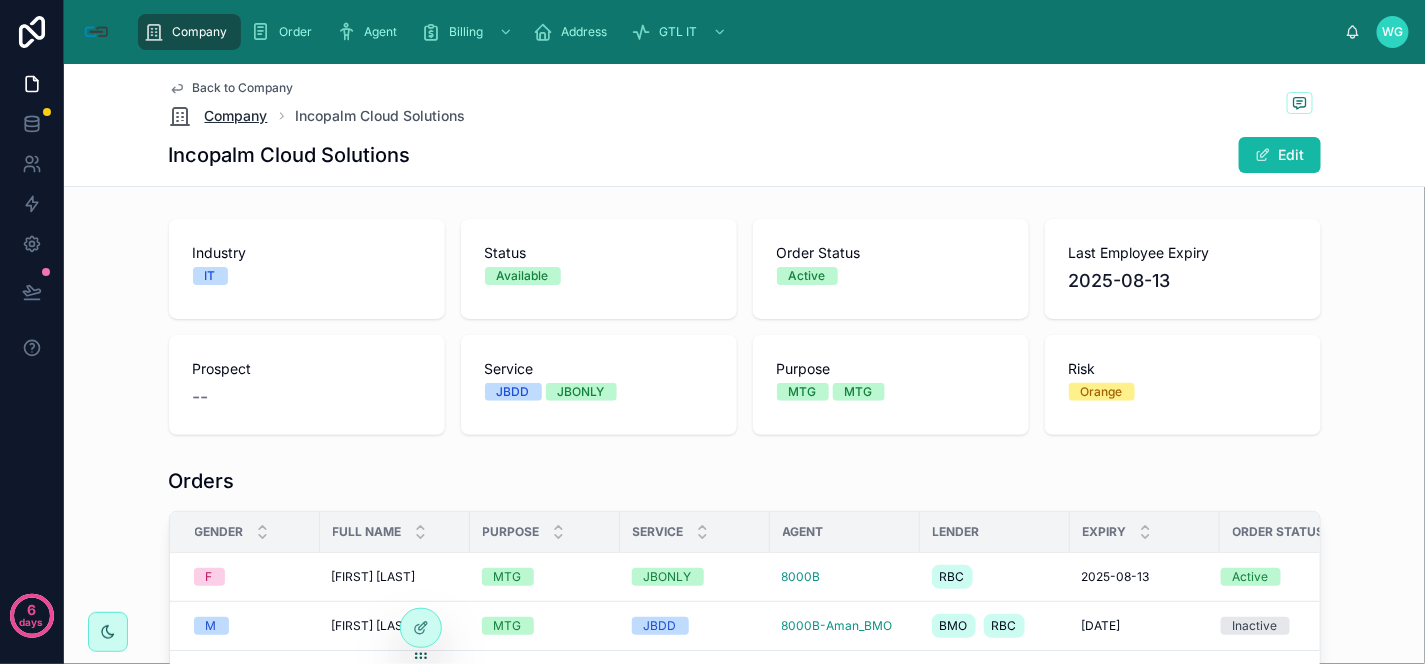 click on "Company" at bounding box center (236, 116) 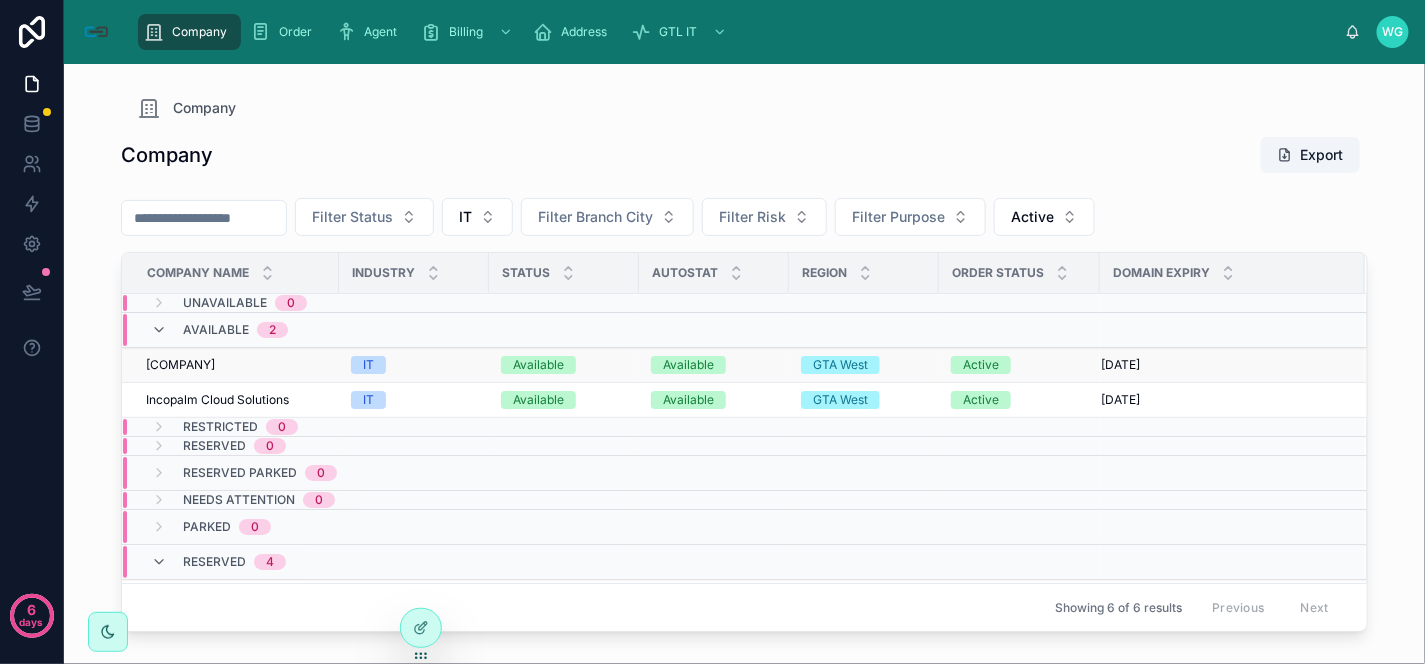 click on "[COMPANY]" at bounding box center (180, 365) 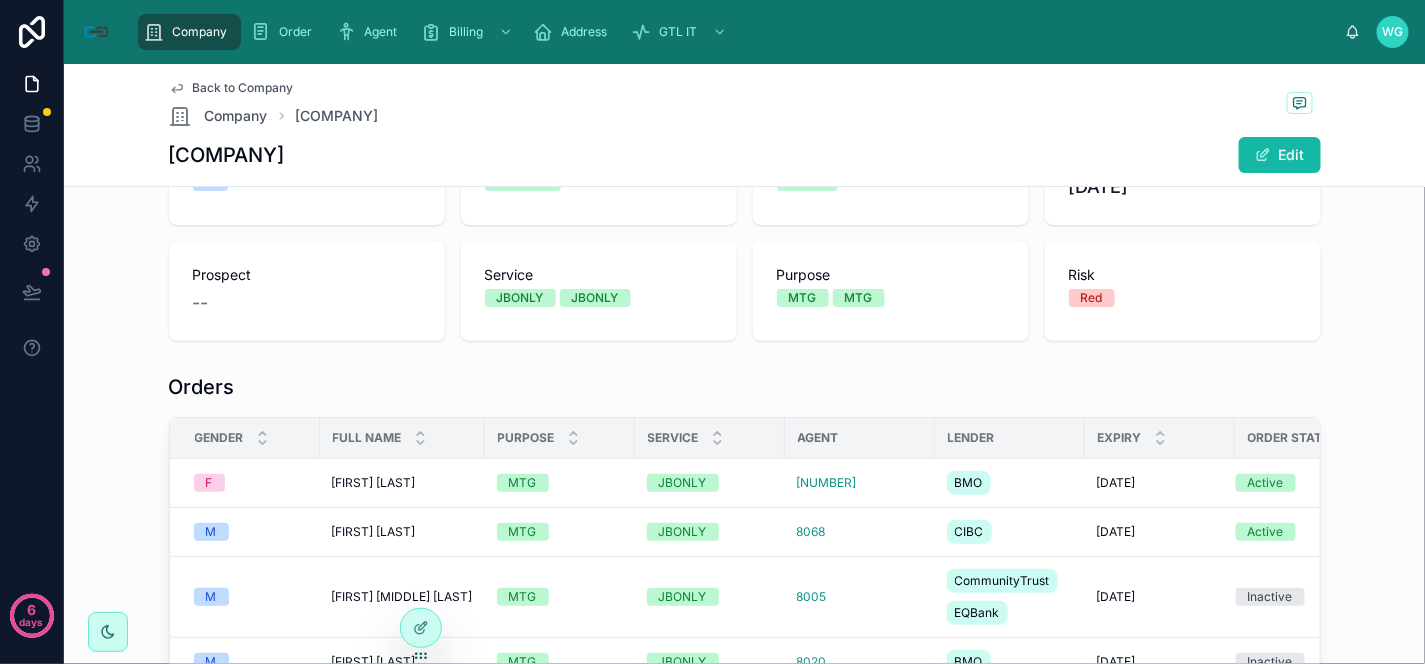 scroll, scrollTop: 0, scrollLeft: 0, axis: both 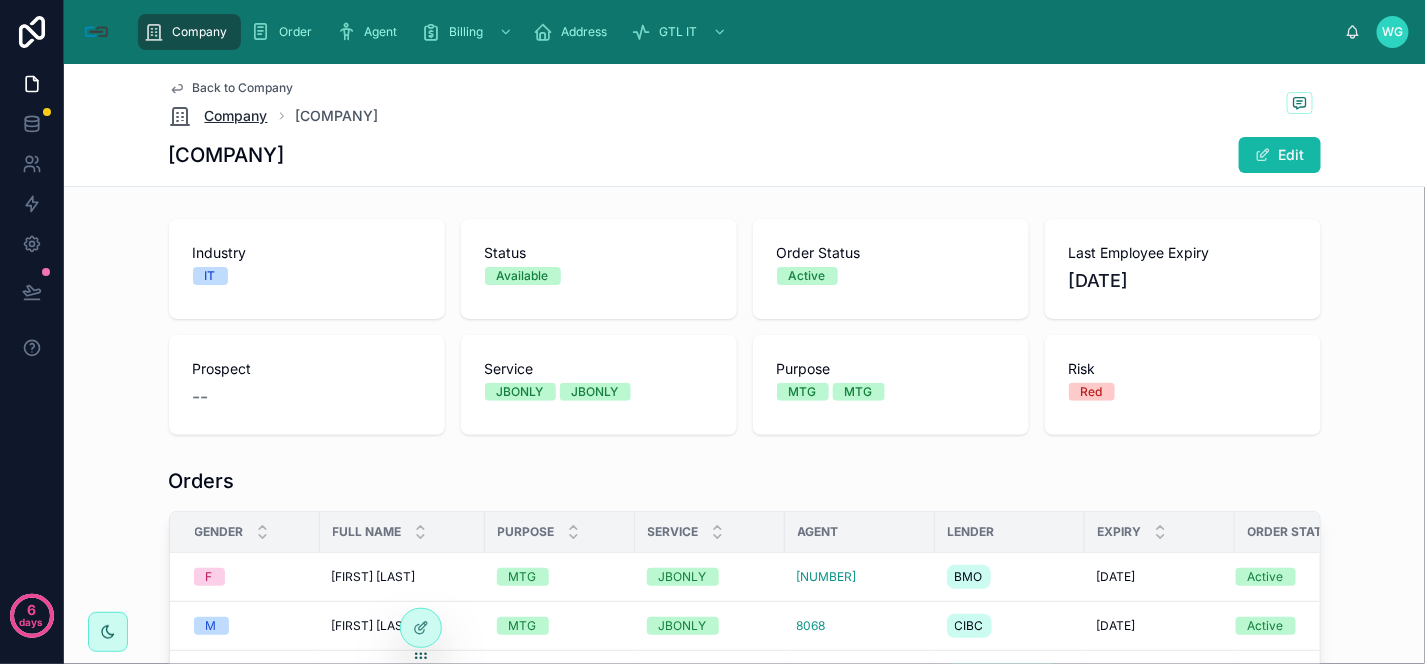 click on "Company" at bounding box center [236, 116] 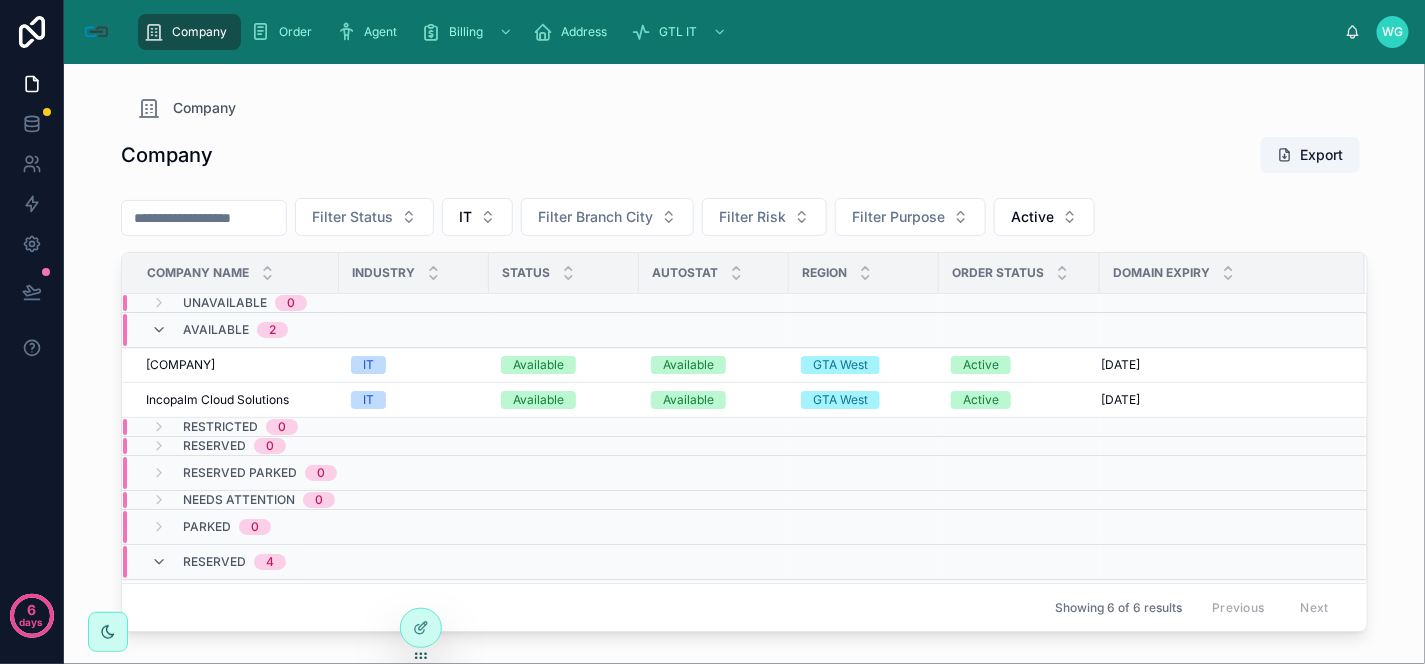 click on "Reserved" at bounding box center (214, 562) 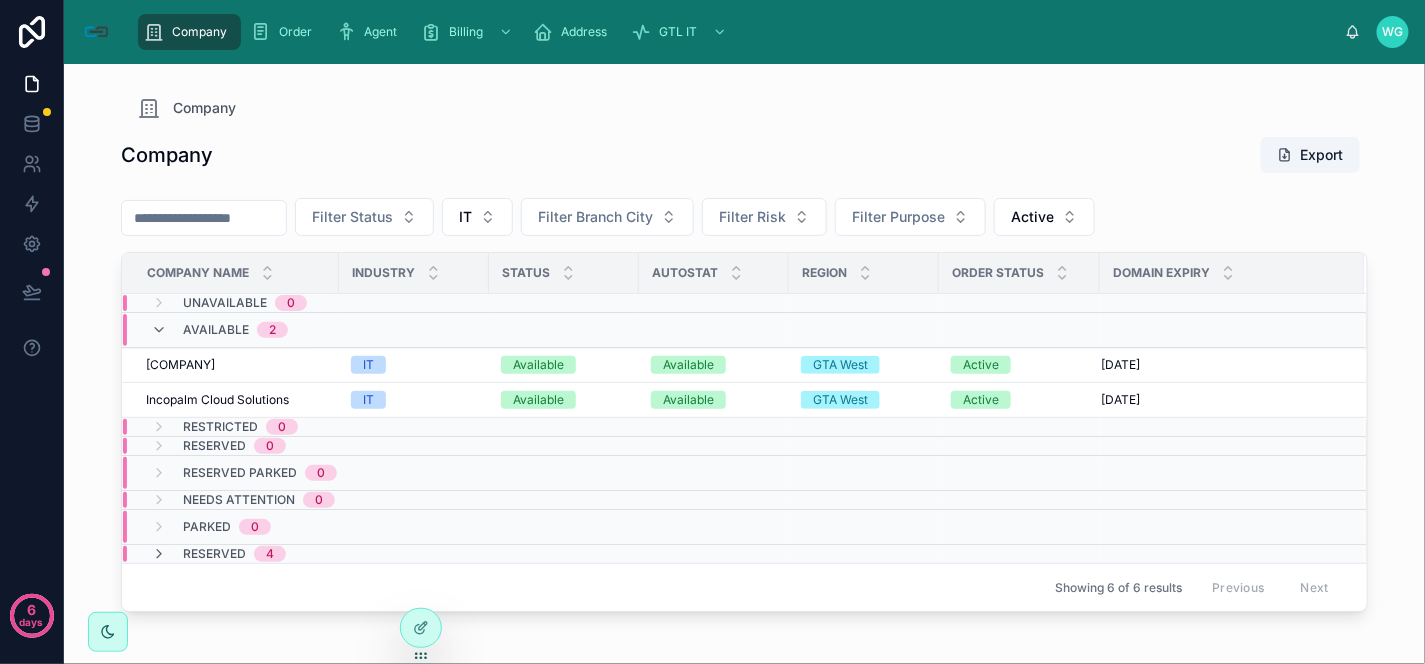 click on "Reserved" at bounding box center [214, 554] 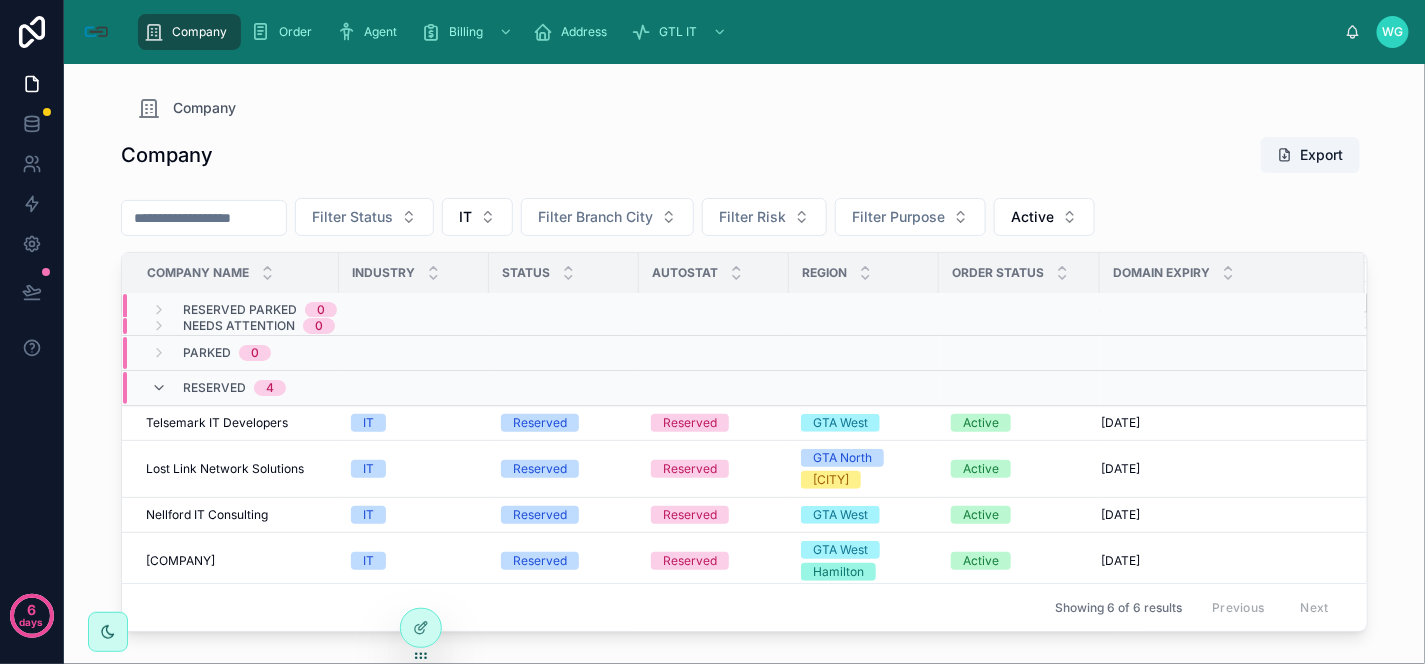 scroll, scrollTop: 178, scrollLeft: 0, axis: vertical 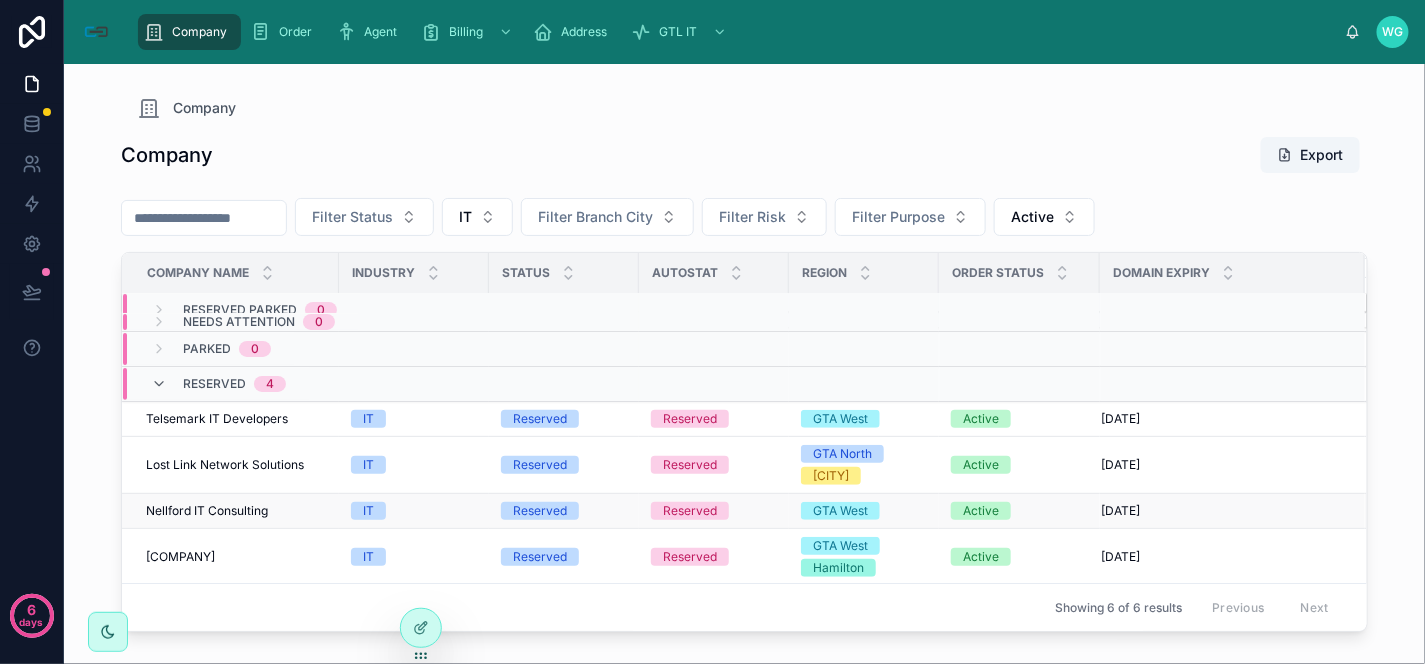 click on "Nellford IT Consulting" at bounding box center (207, 511) 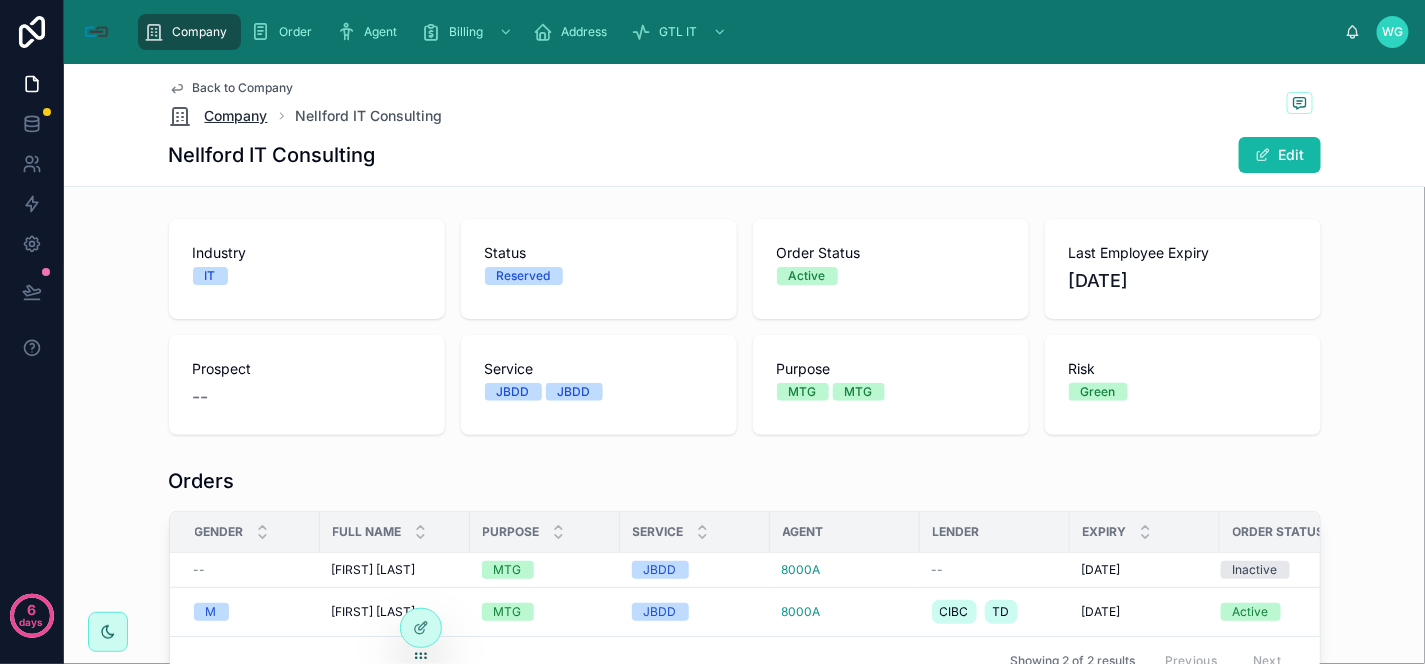 click on "Company" at bounding box center [236, 116] 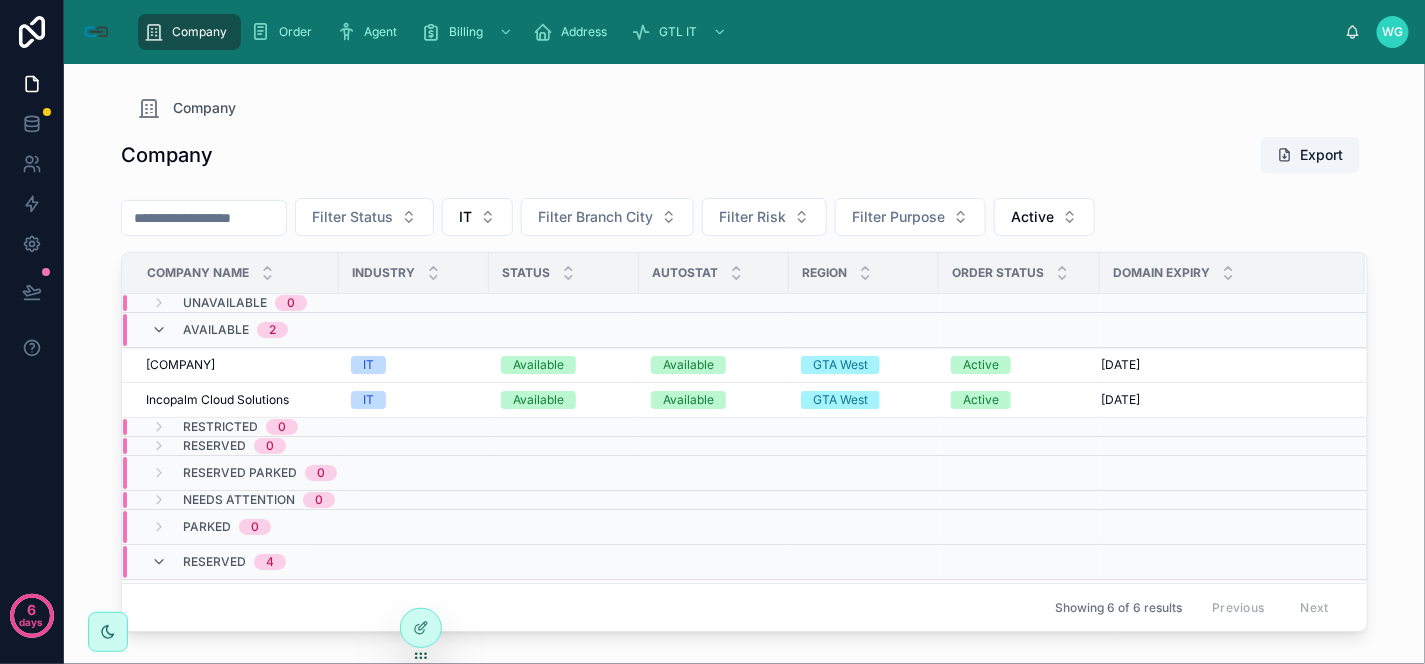 click on "Reserved" at bounding box center (214, 562) 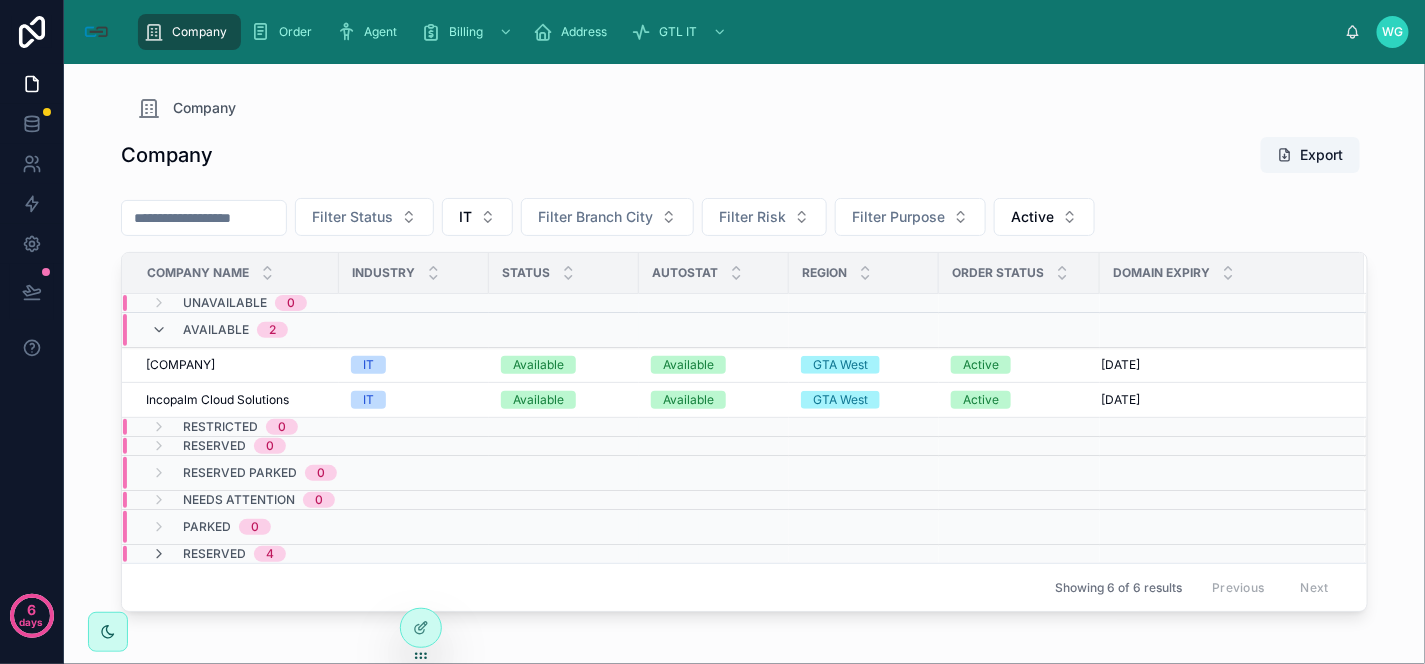 click on "Reserved" at bounding box center (214, 554) 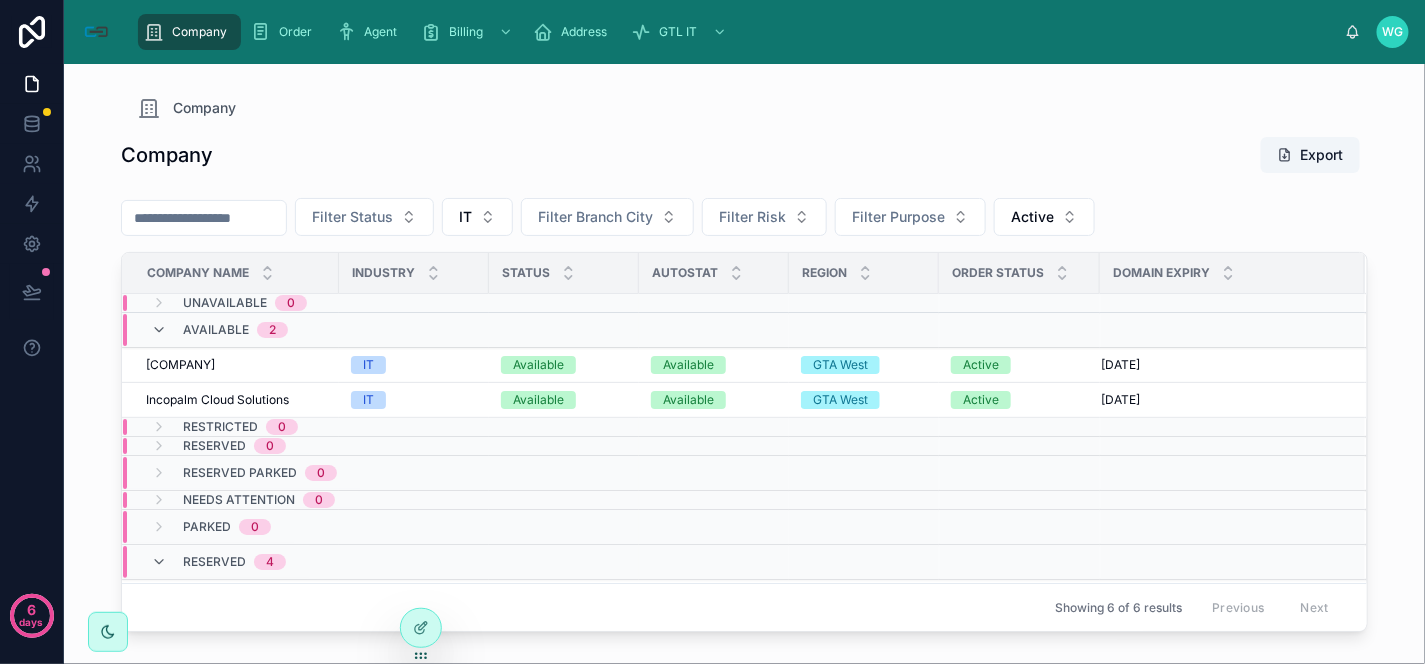 click on "Reserved" at bounding box center (214, 562) 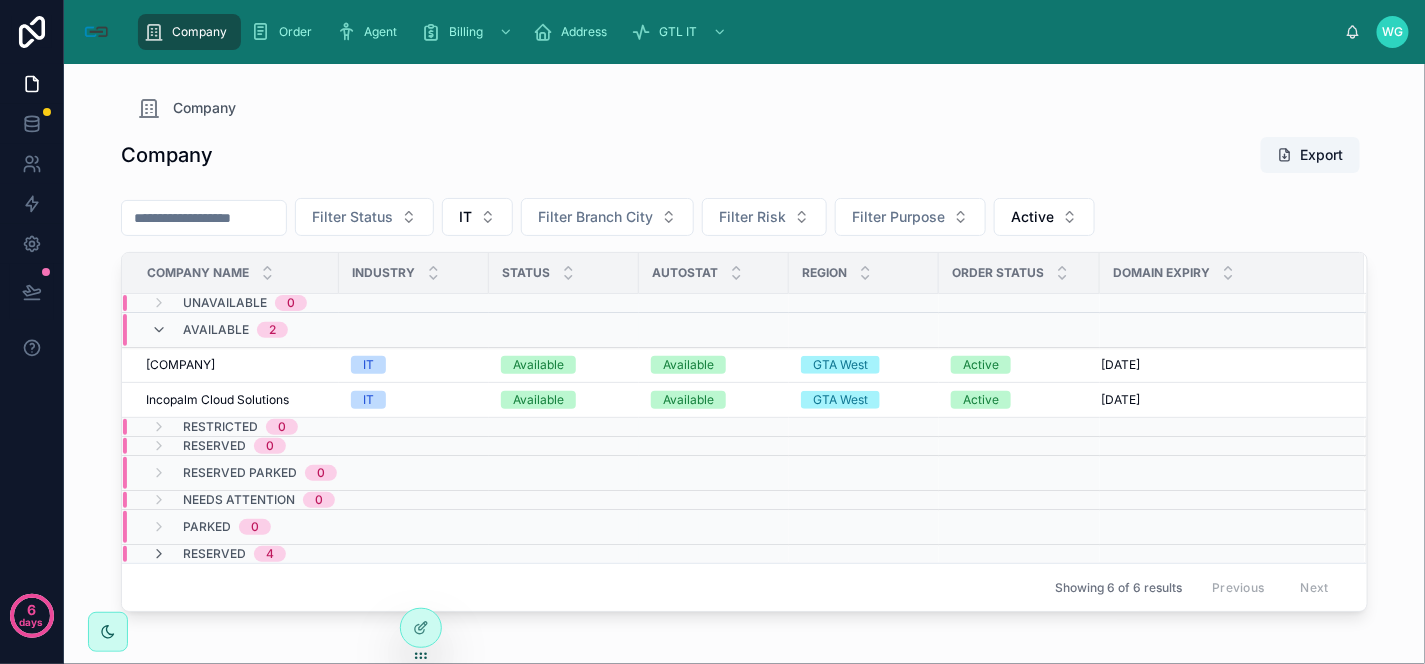 click on "Reserved" at bounding box center (214, 554) 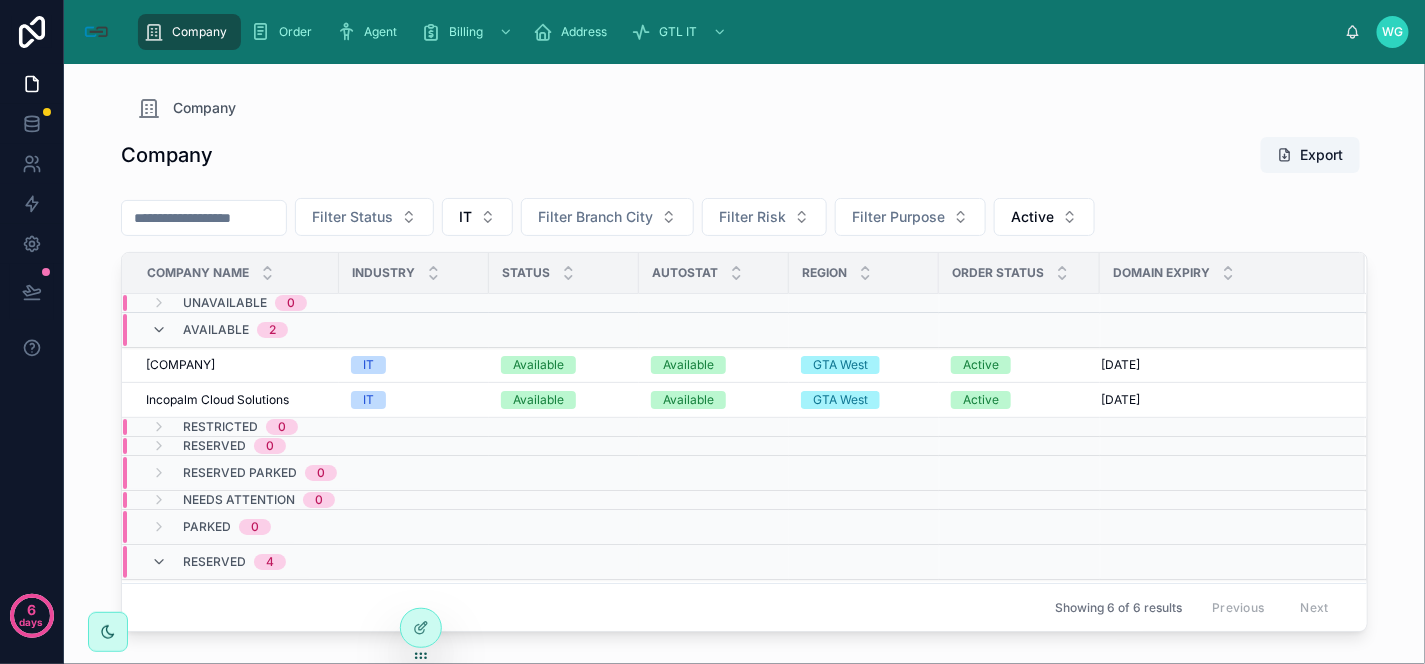 scroll, scrollTop: 178, scrollLeft: 0, axis: vertical 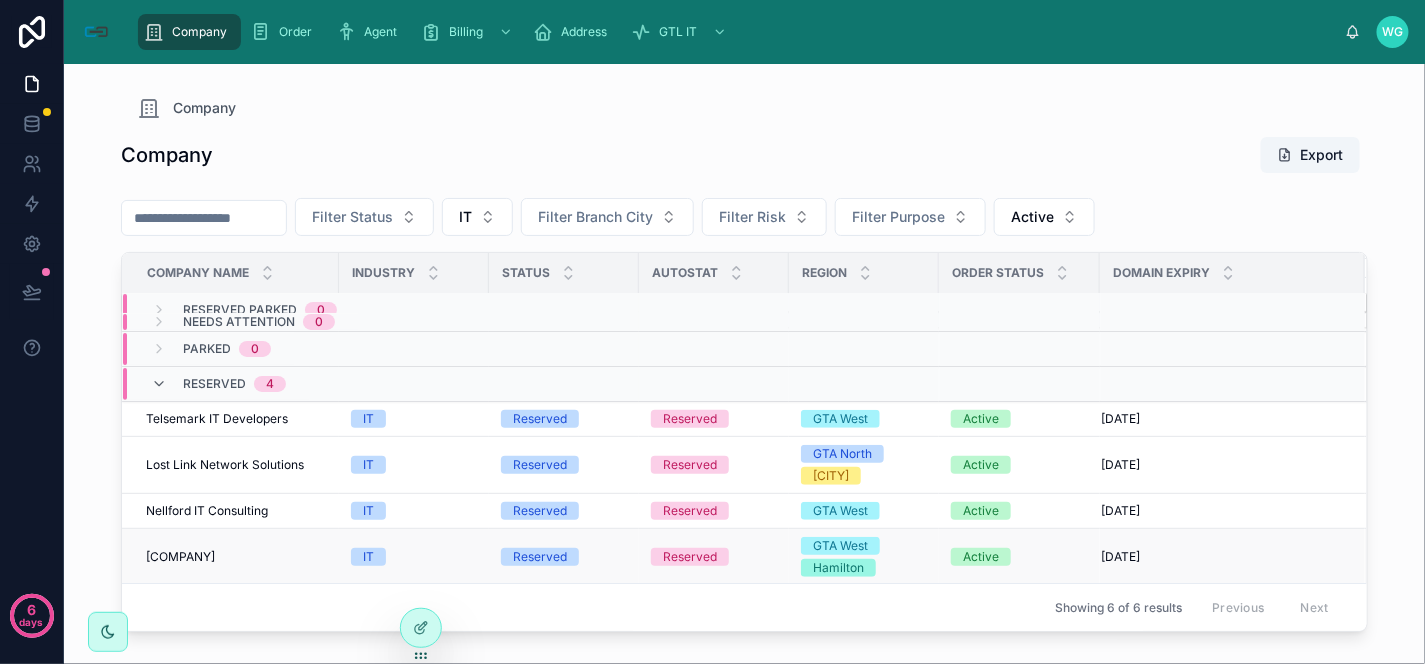 click on "[COMPANY]" at bounding box center (180, 557) 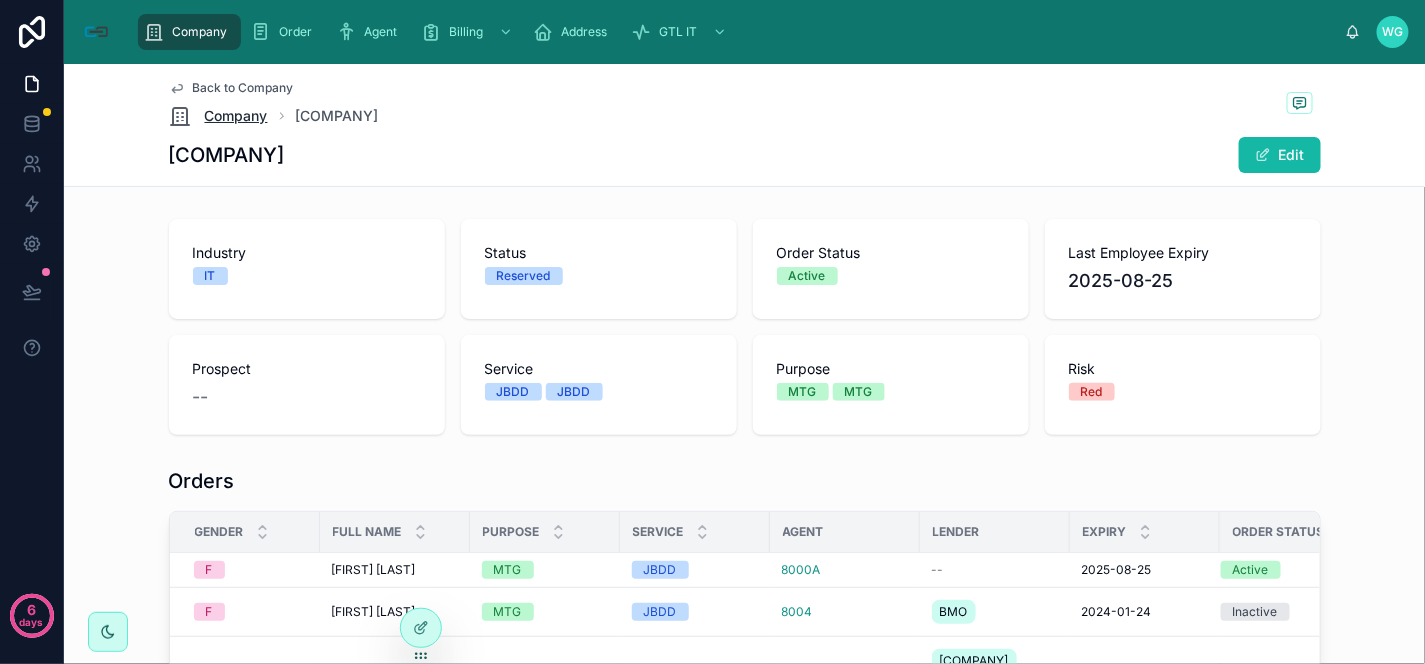 click on "Company" at bounding box center (236, 116) 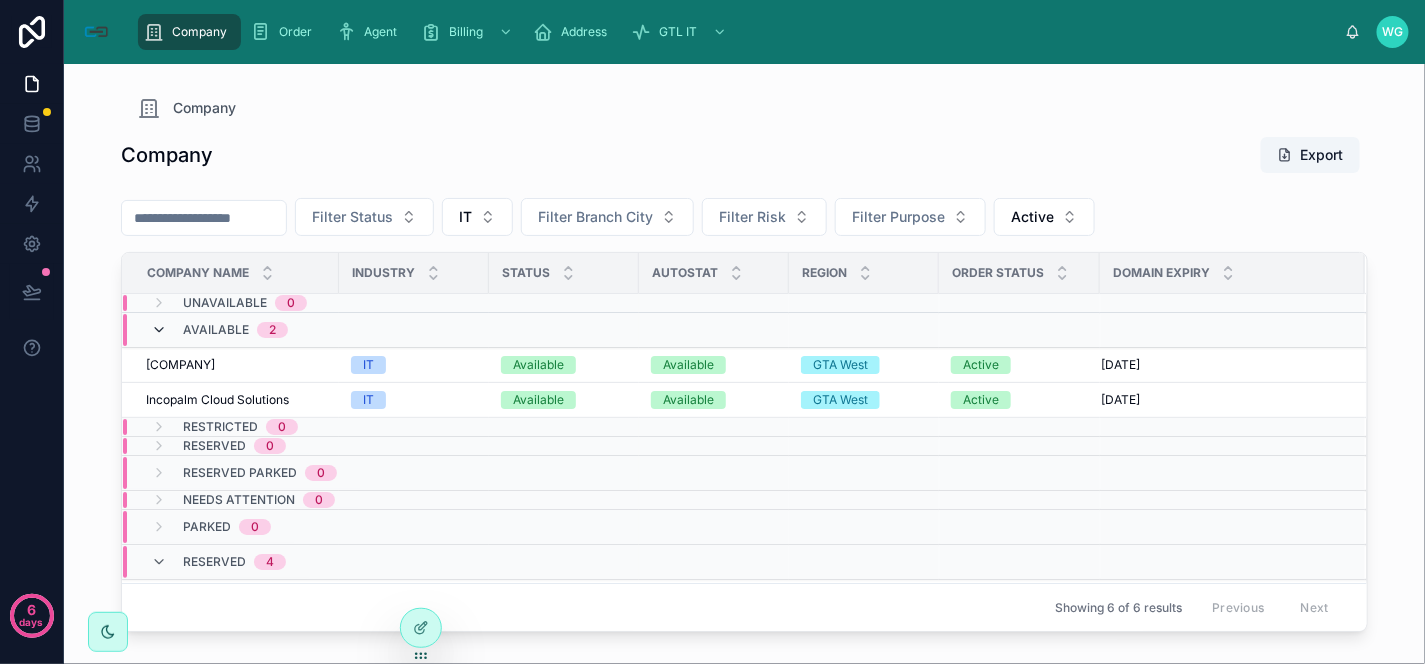 click at bounding box center [159, 330] 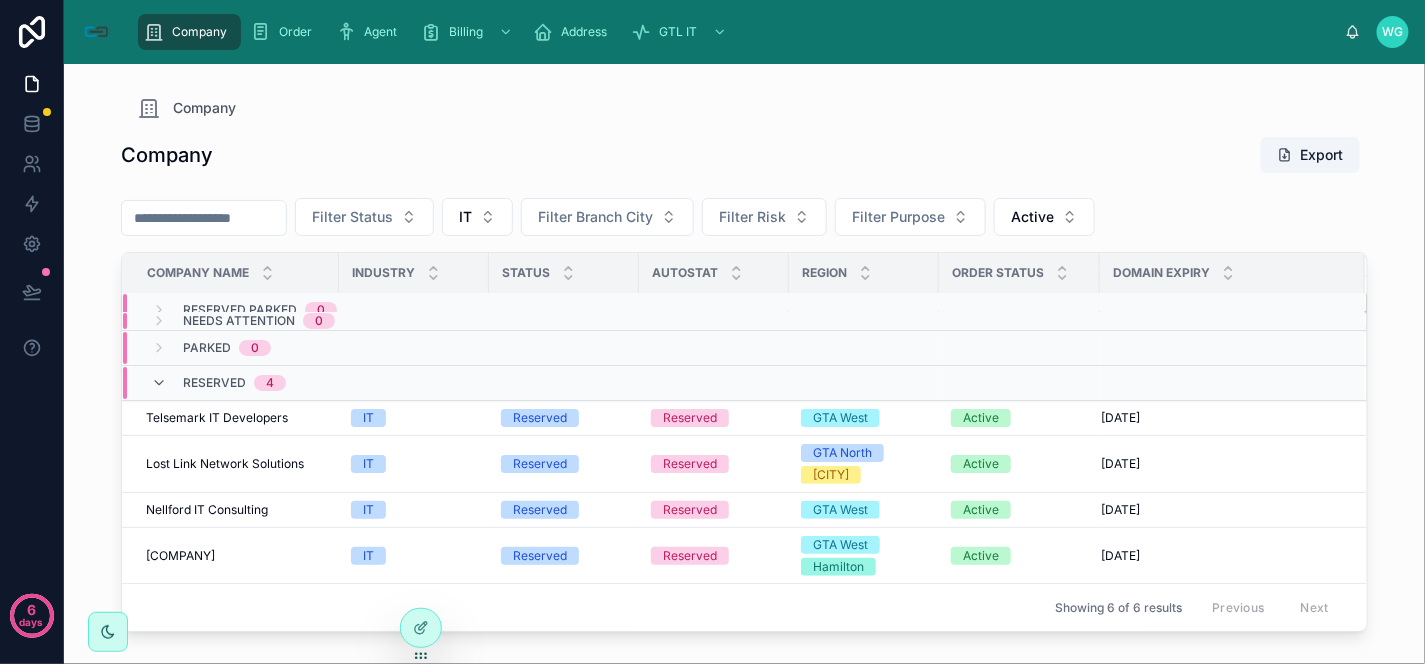 scroll, scrollTop: 0, scrollLeft: 0, axis: both 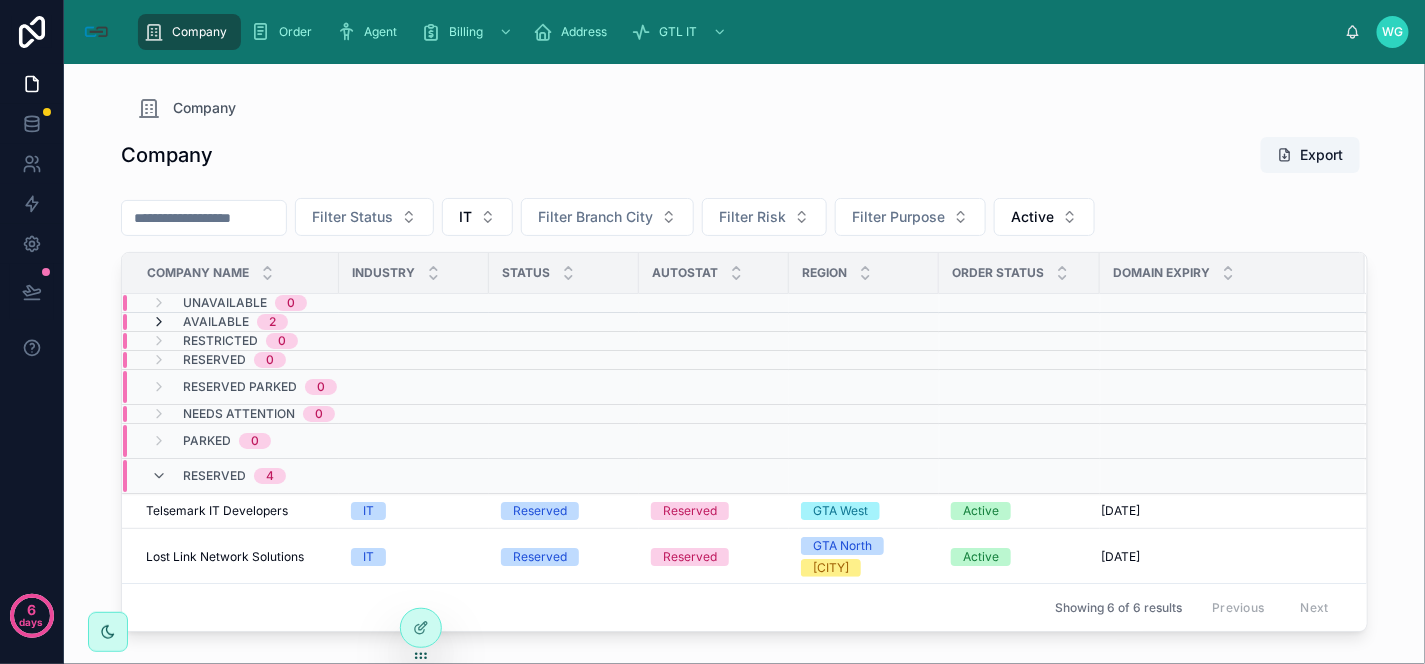 click at bounding box center [159, 322] 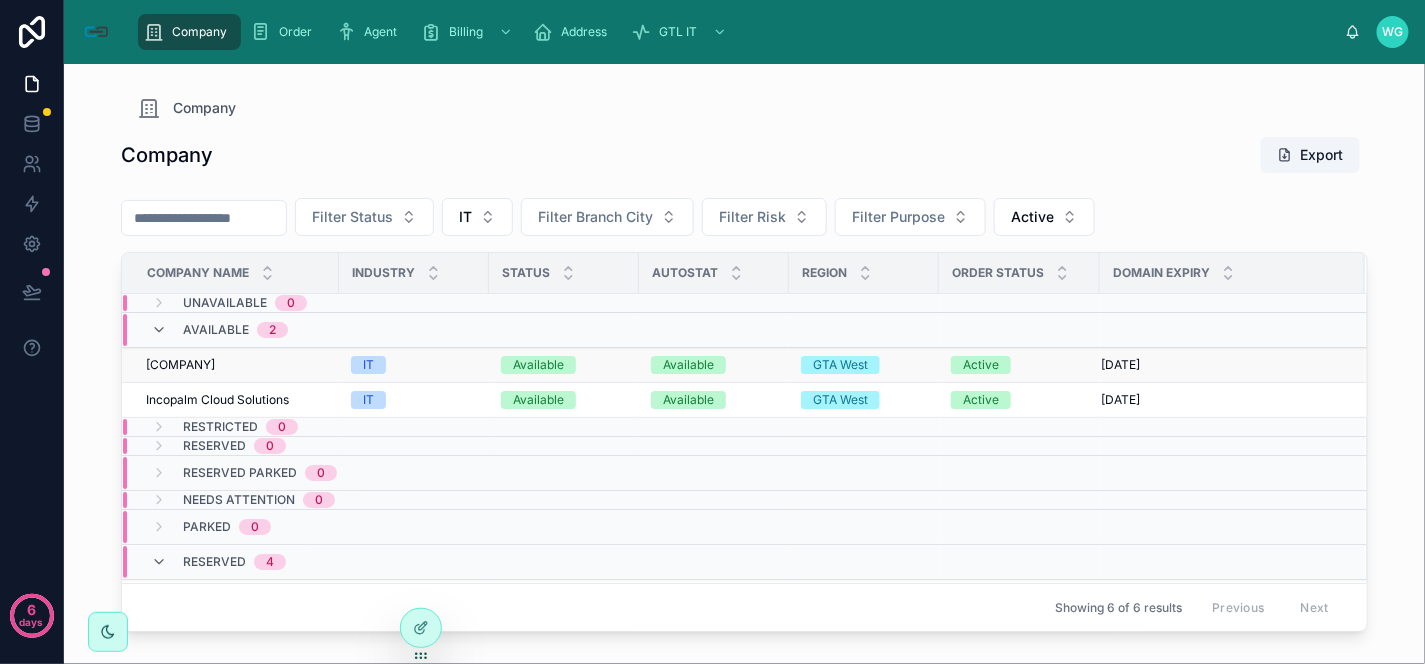 click on "[COMPANY]" at bounding box center [180, 365] 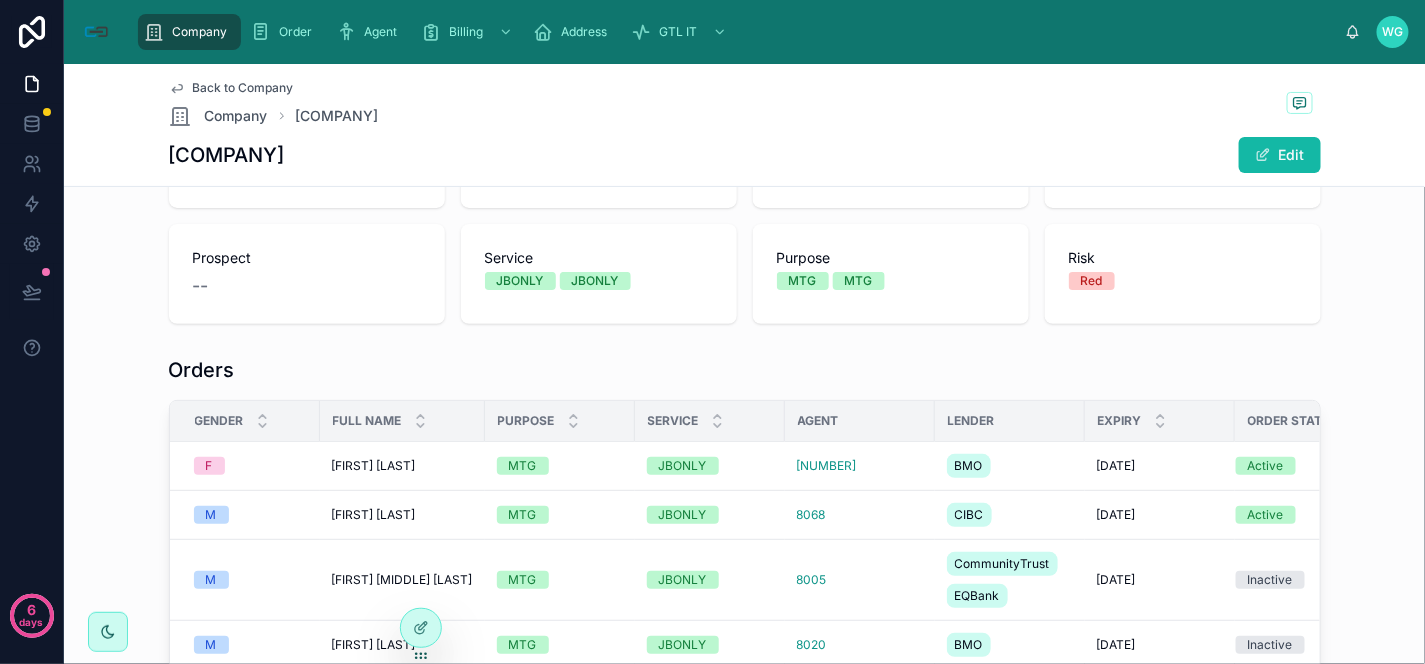 scroll, scrollTop: 0, scrollLeft: 0, axis: both 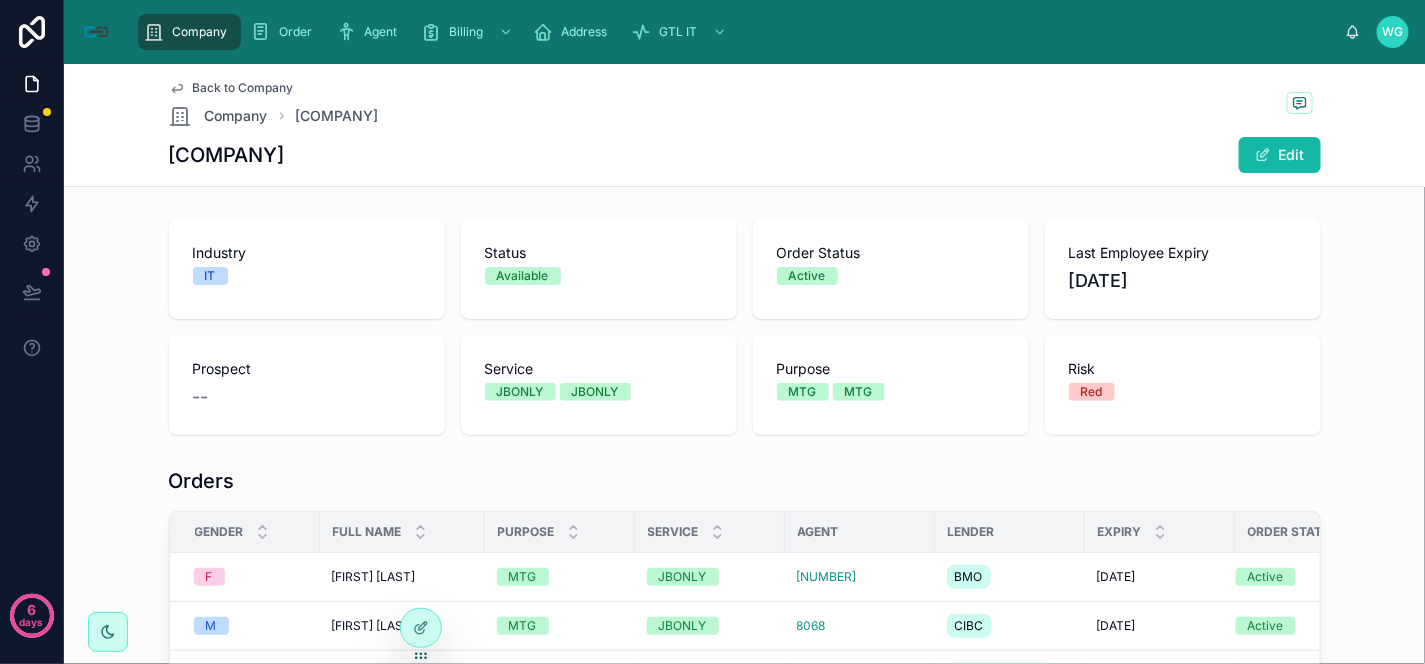 click on "[COMPANY]" at bounding box center [227, 155] 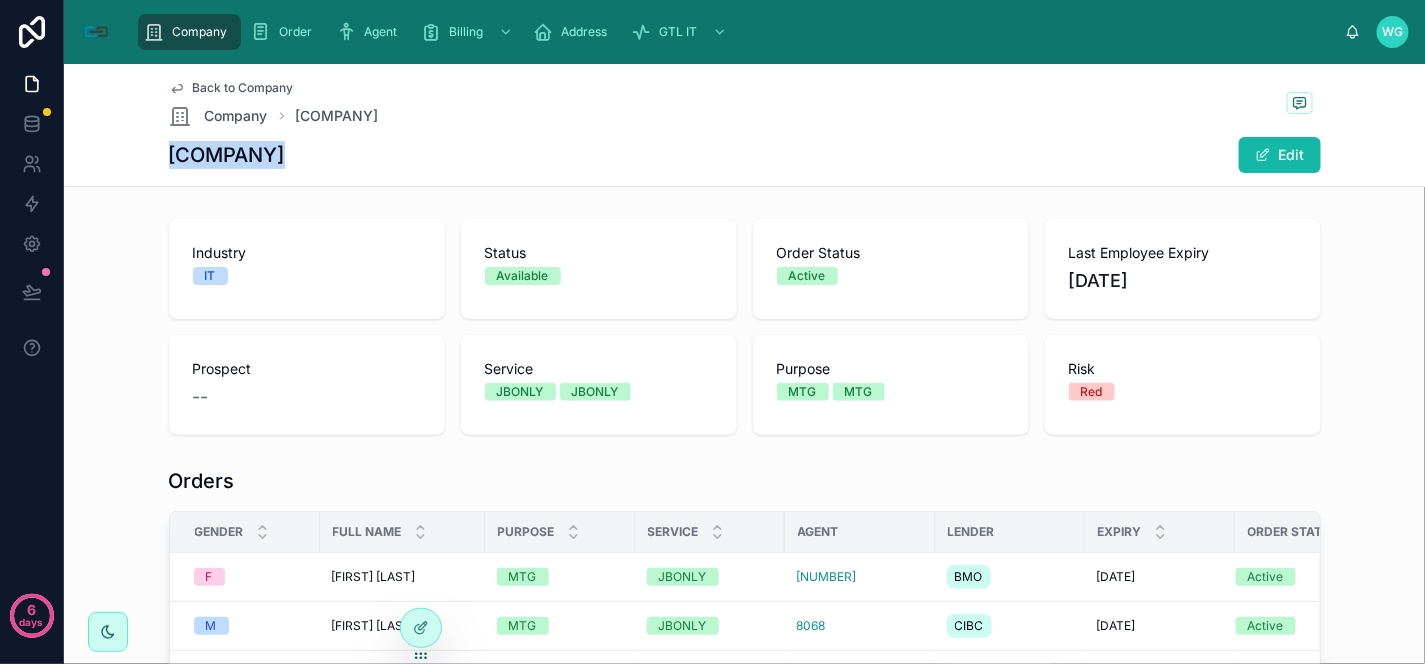 click on "[COMPANY]" at bounding box center [227, 155] 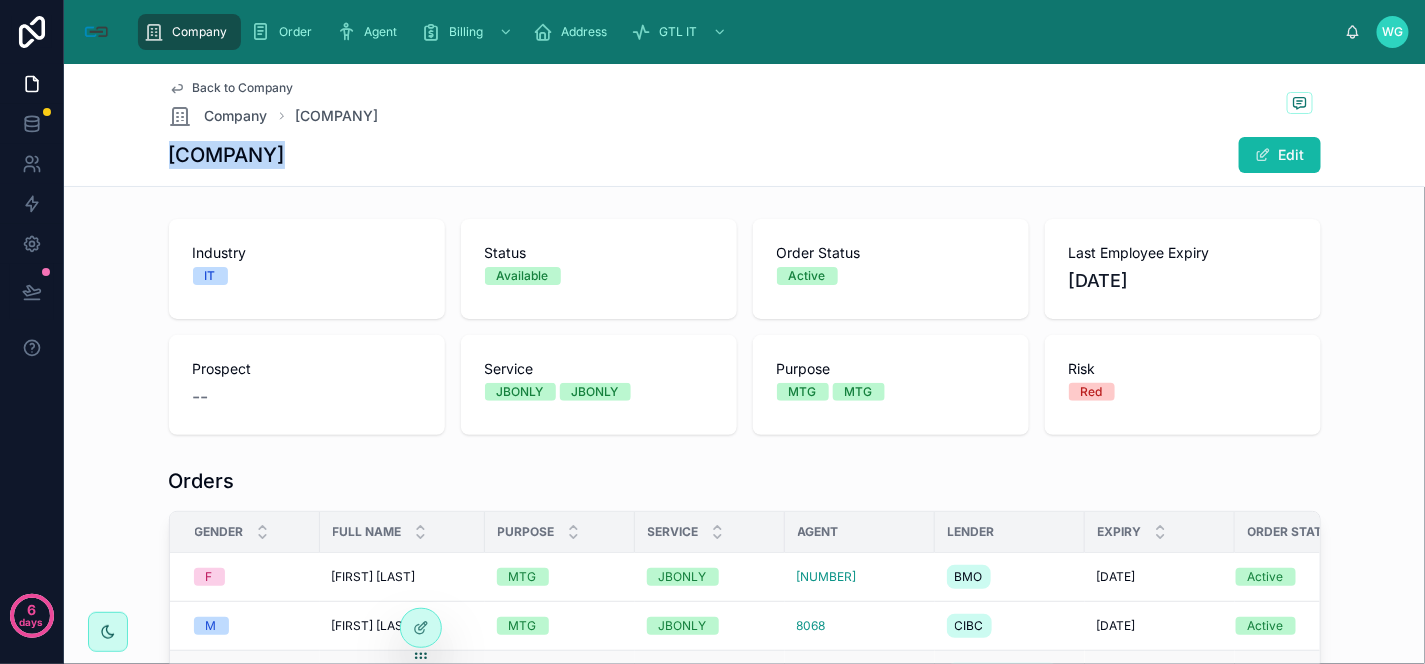 copy on "[COMPANY]" 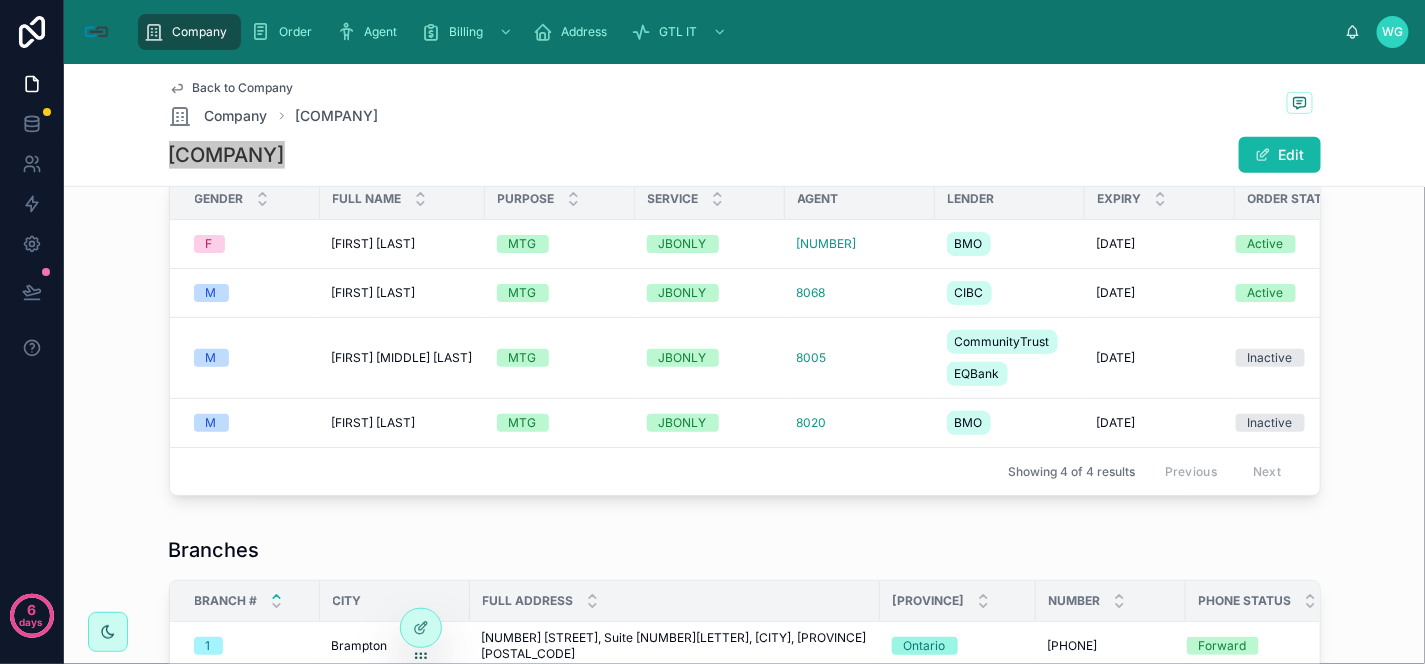 scroll, scrollTop: 0, scrollLeft: 0, axis: both 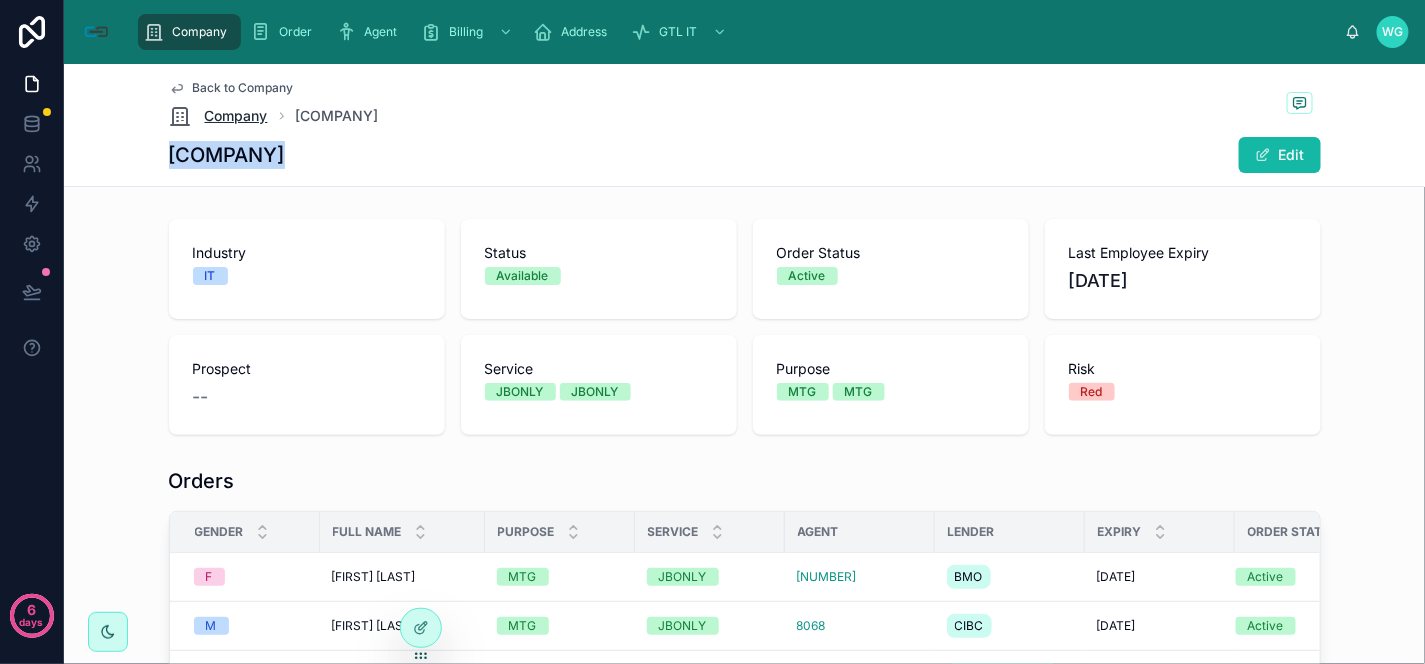 click on "Company" at bounding box center (236, 116) 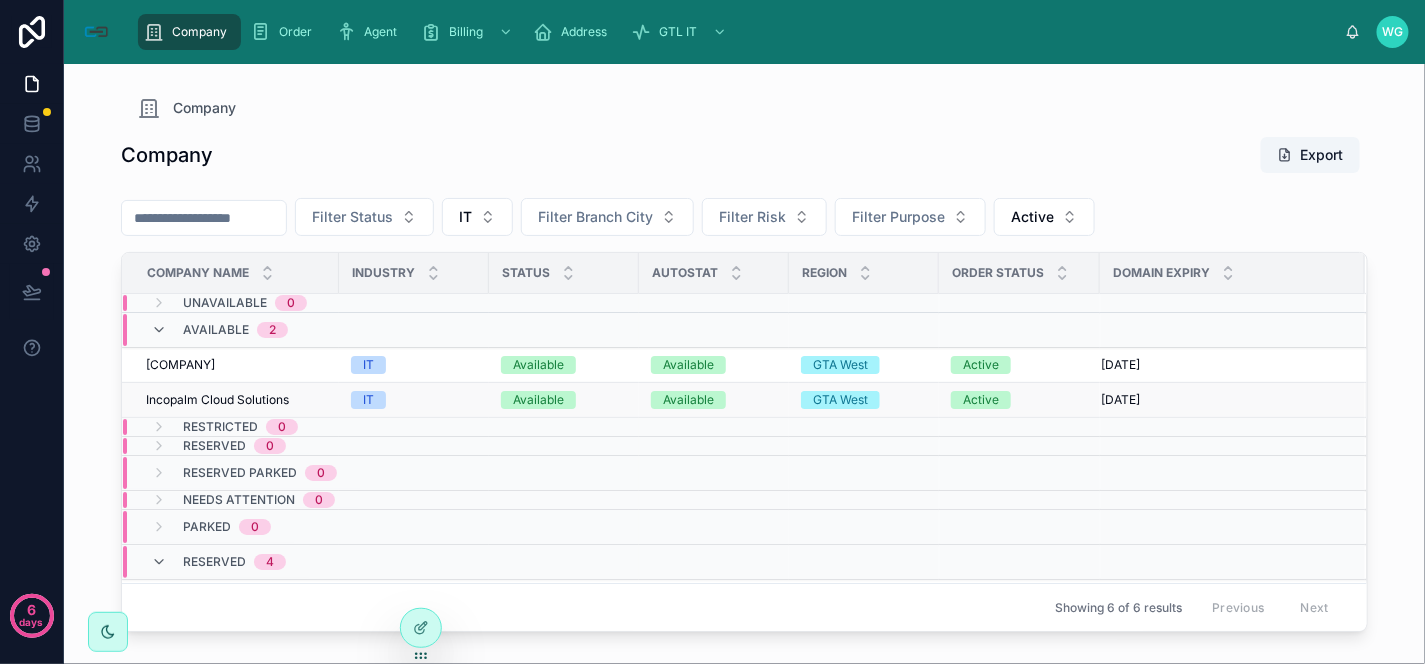 click on "Incopalm Cloud Solutions" at bounding box center [217, 400] 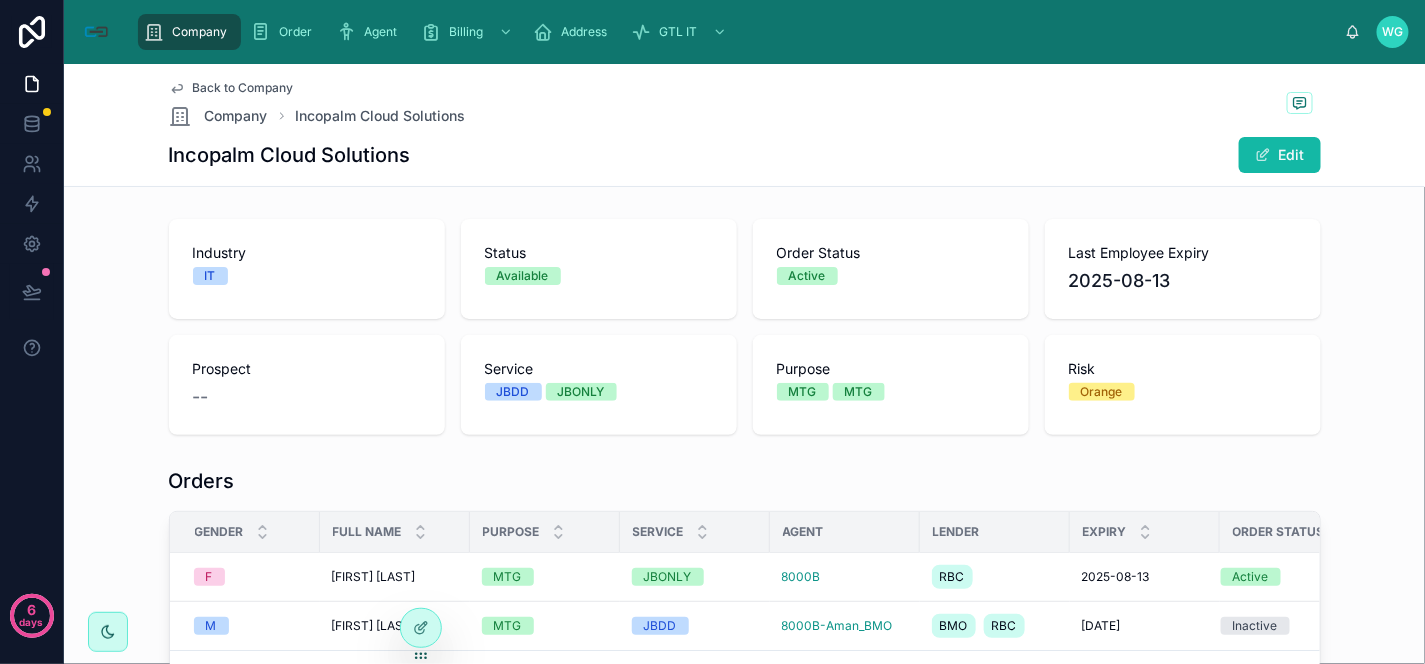 click on "Incopalm Cloud Solutions" at bounding box center (290, 155) 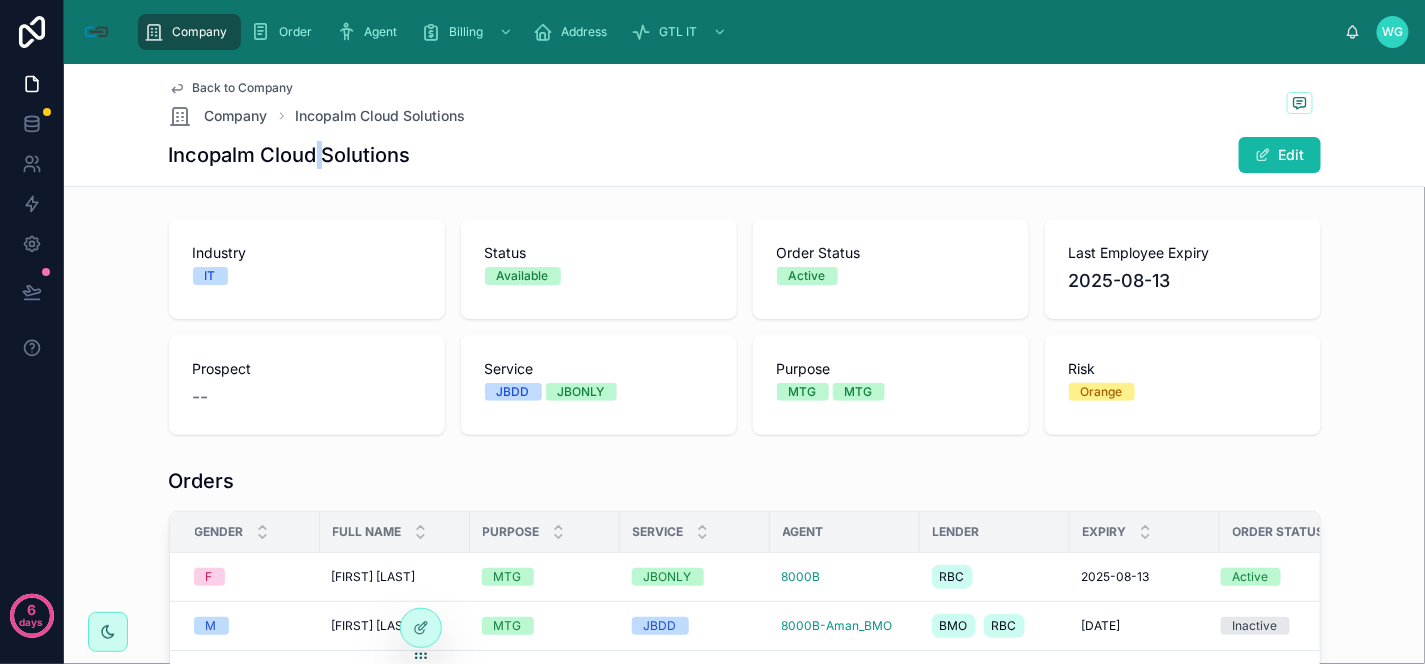 click on "Incopalm Cloud Solutions" at bounding box center [290, 155] 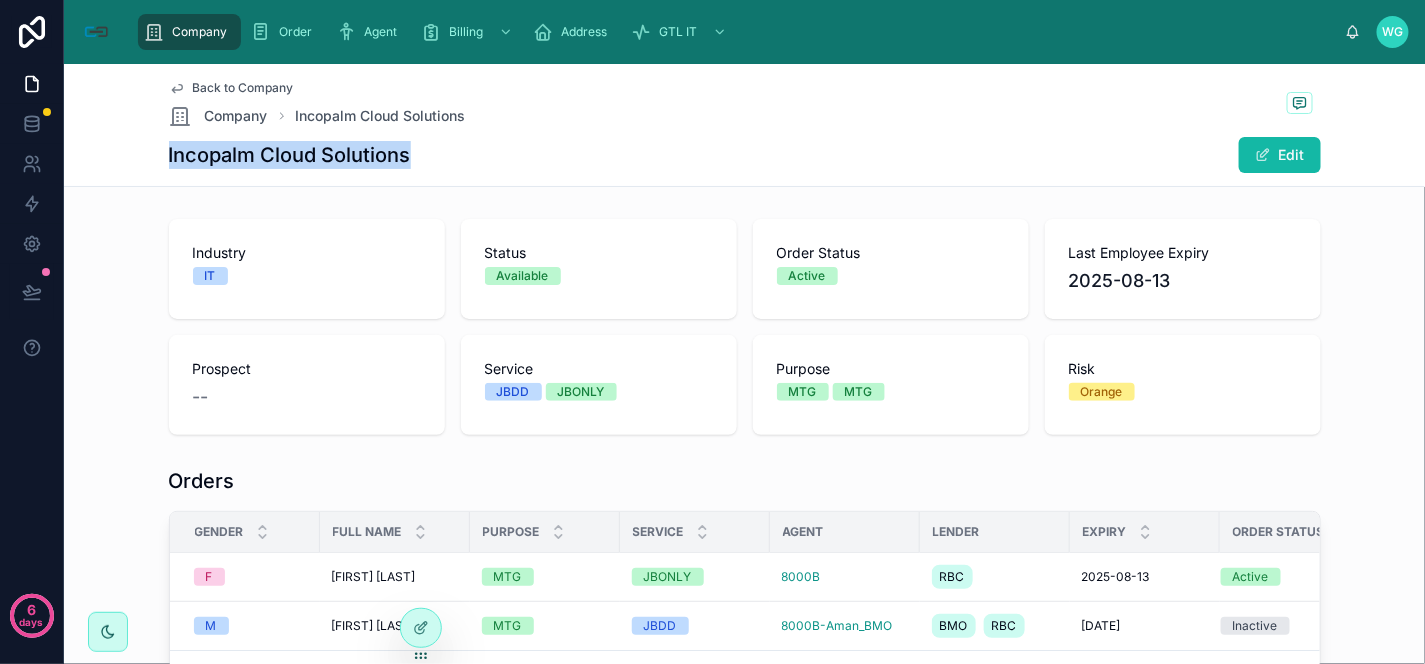 click on "Incopalm Cloud Solutions" at bounding box center (290, 155) 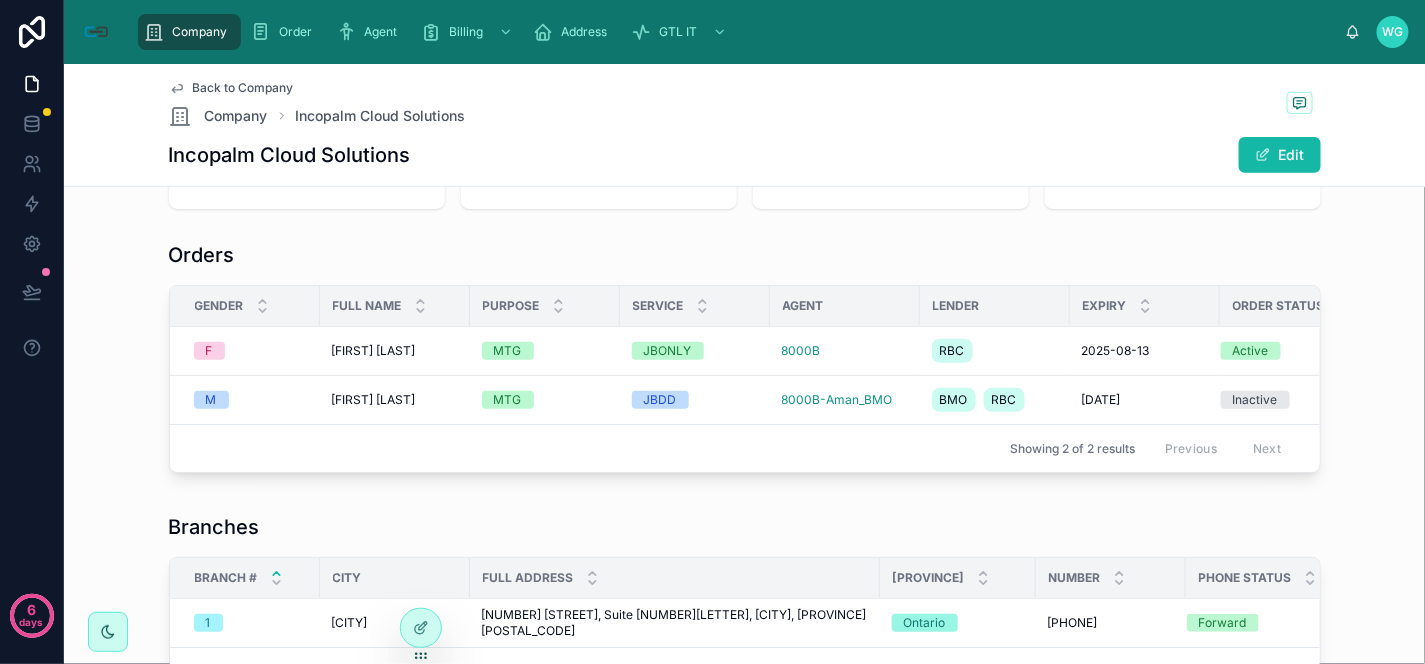 scroll, scrollTop: 111, scrollLeft: 0, axis: vertical 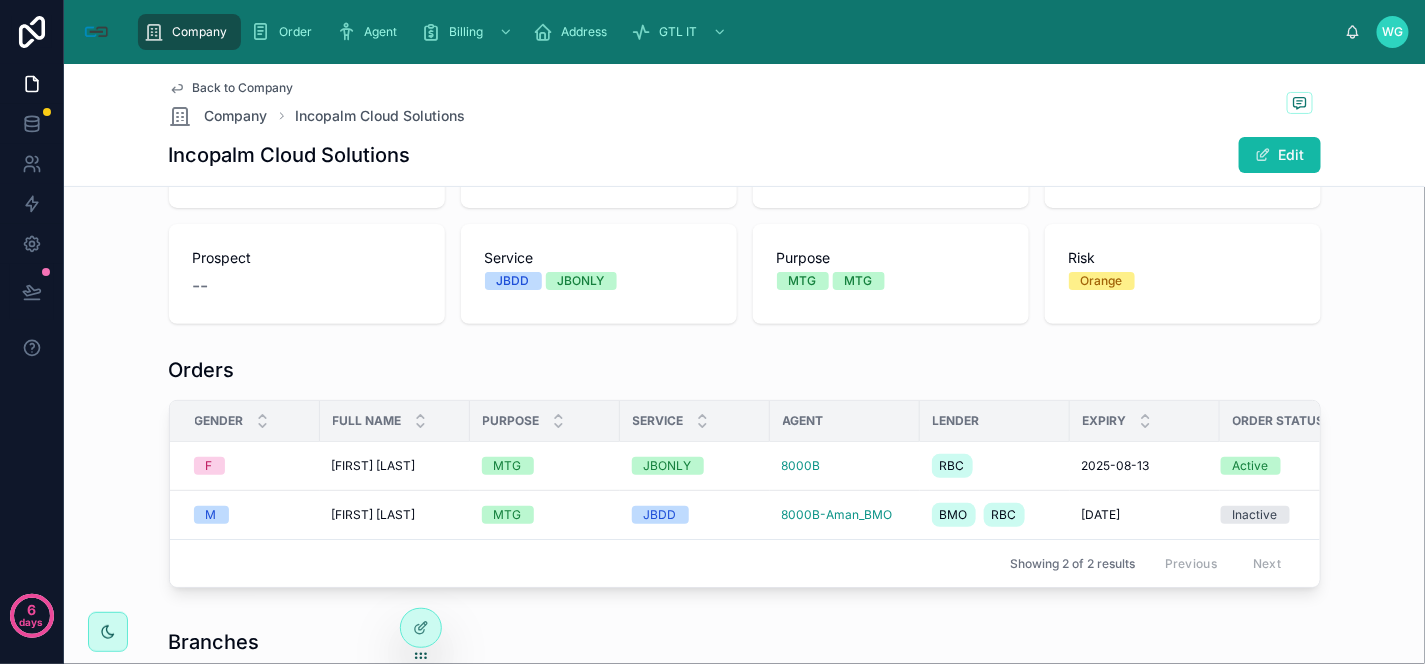 click on "Company" at bounding box center [189, 32] 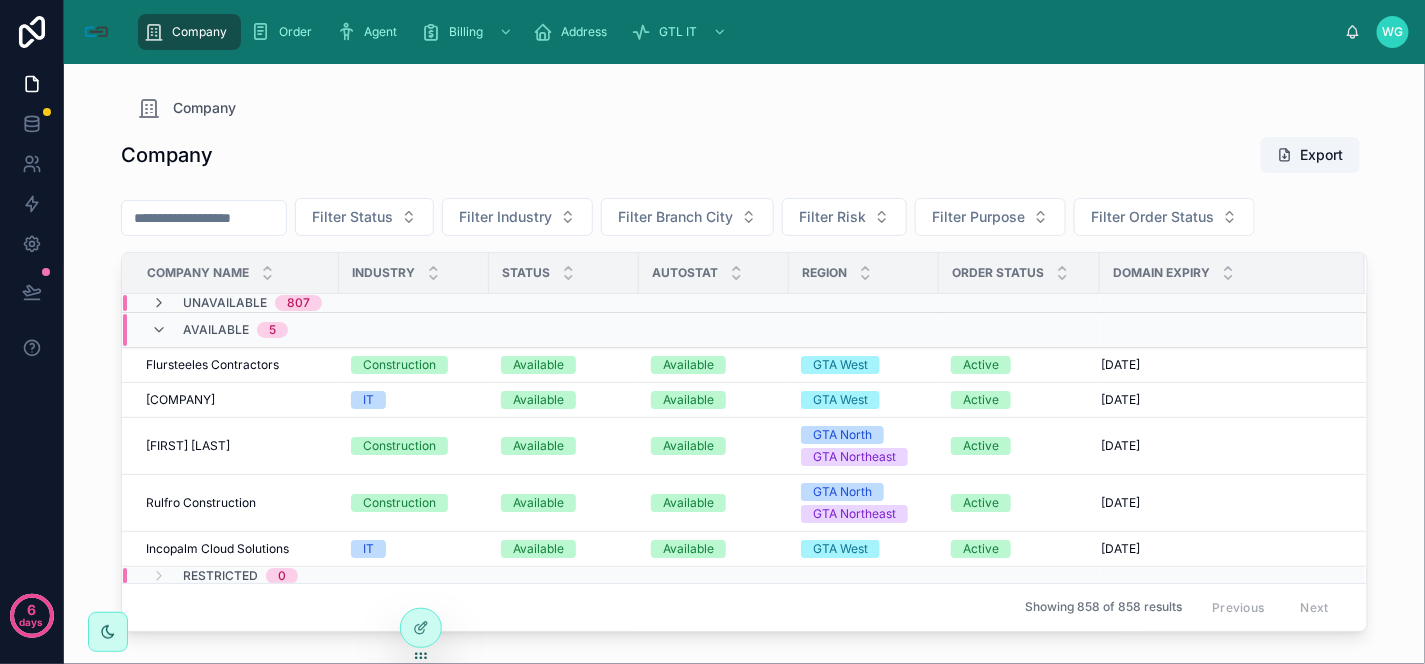scroll, scrollTop: 0, scrollLeft: 0, axis: both 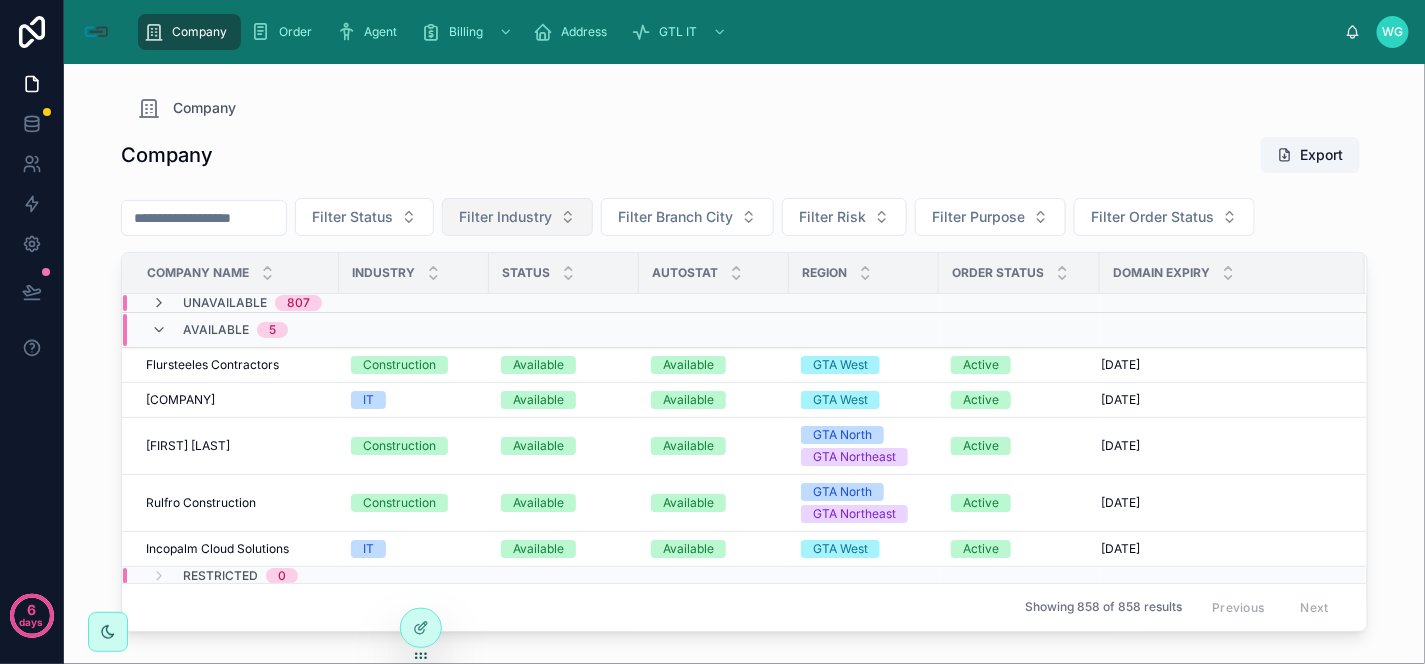 click on "Filter Industry" at bounding box center [505, 217] 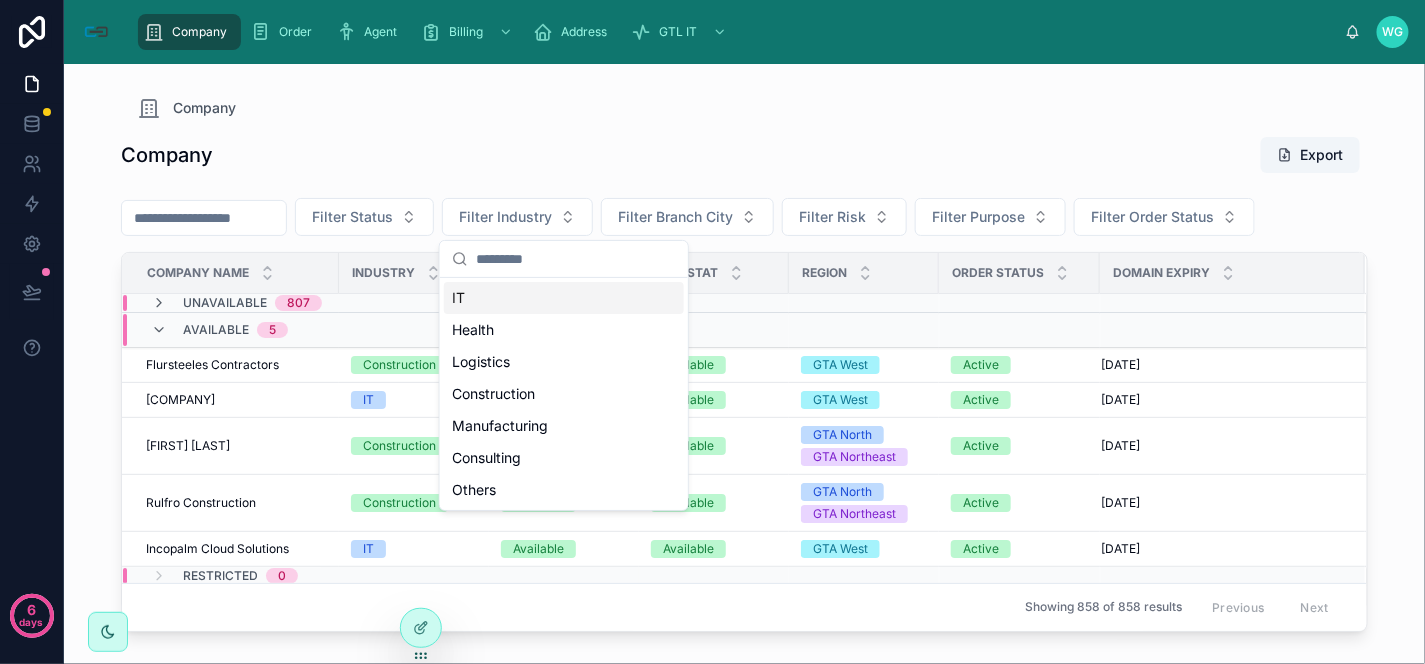 click on "IT" at bounding box center (564, 298) 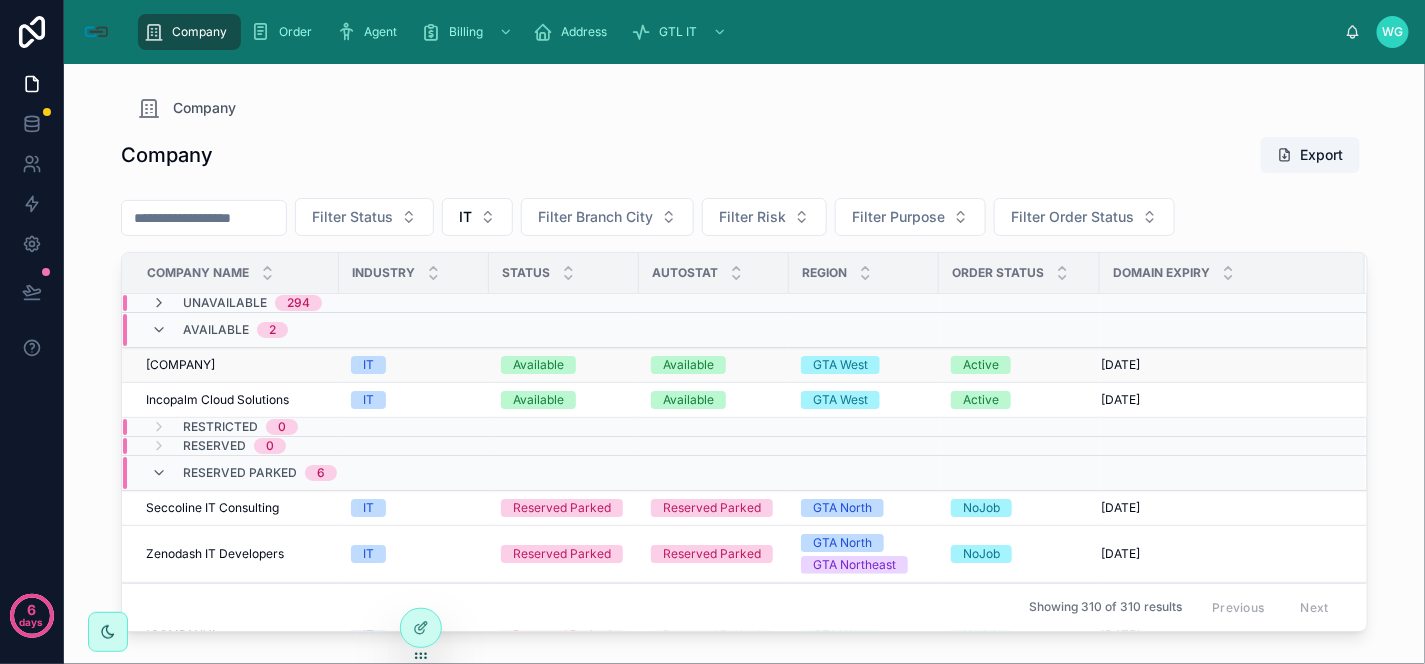 click on "[COMPANY]" at bounding box center [180, 365] 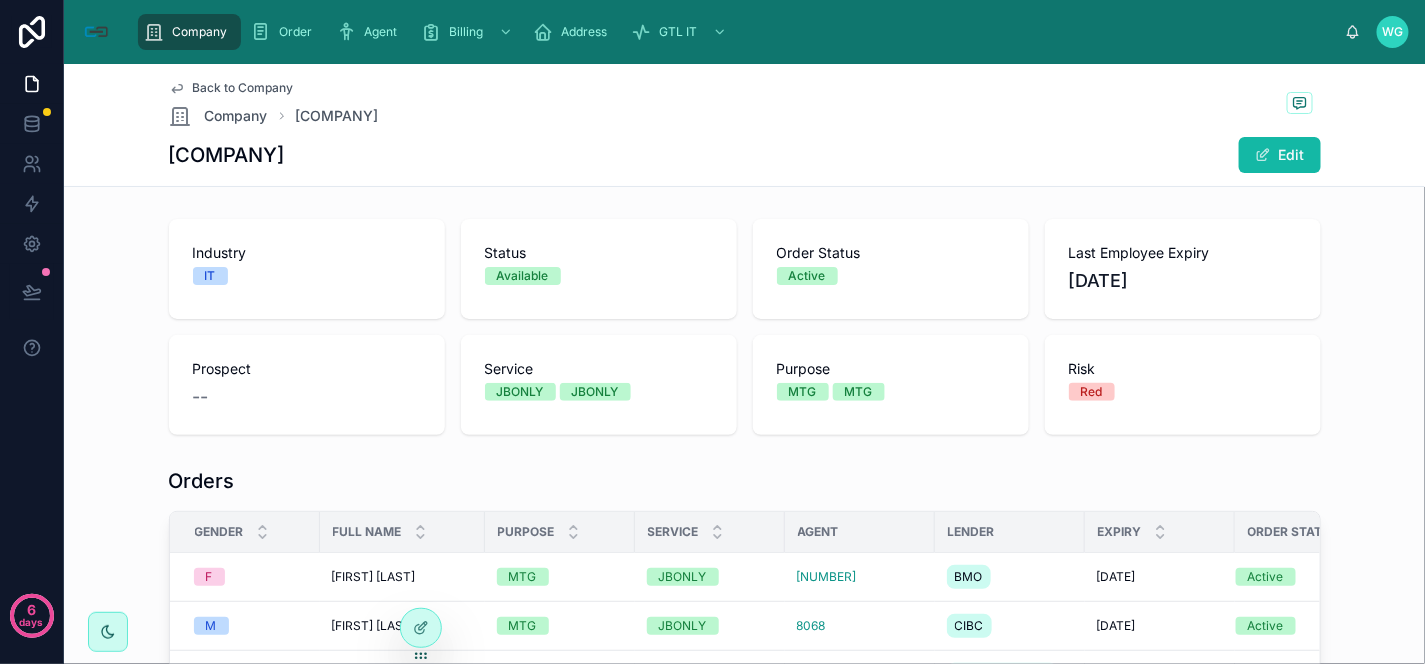 click on "Service" at bounding box center [599, 369] 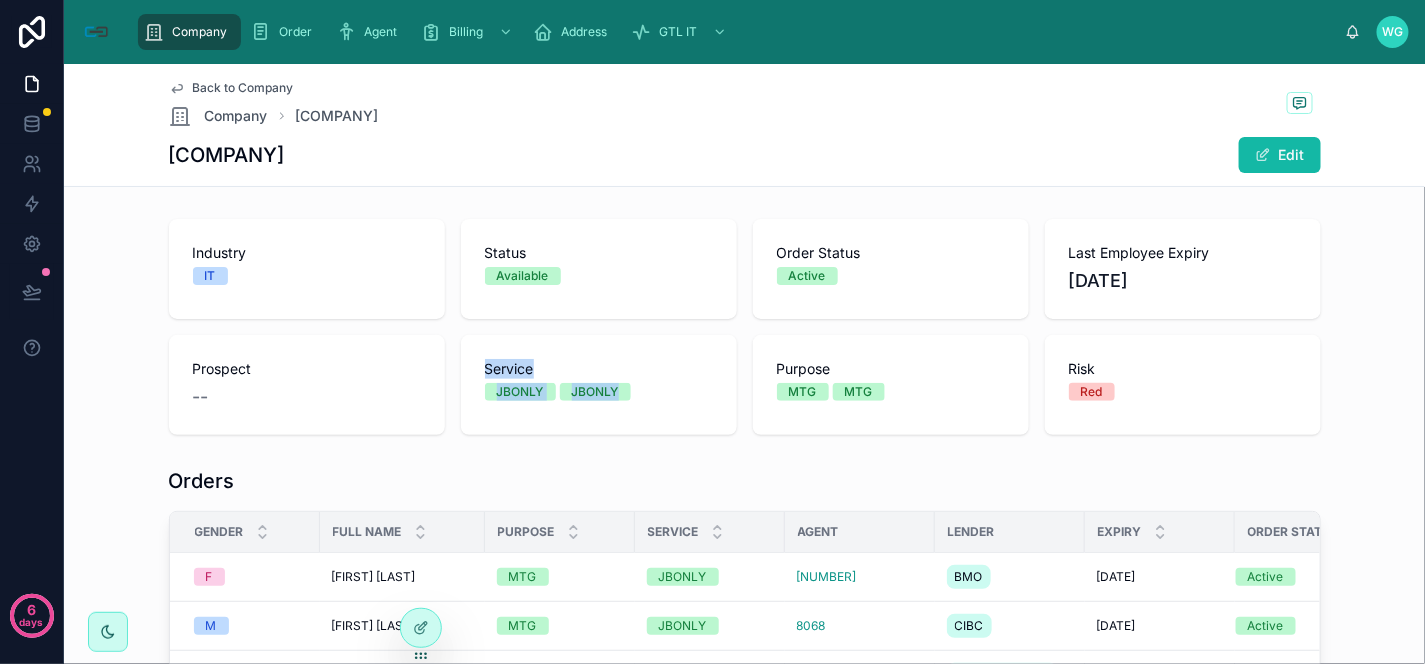 drag, startPoint x: 658, startPoint y: 387, endPoint x: 460, endPoint y: 372, distance: 198.56737 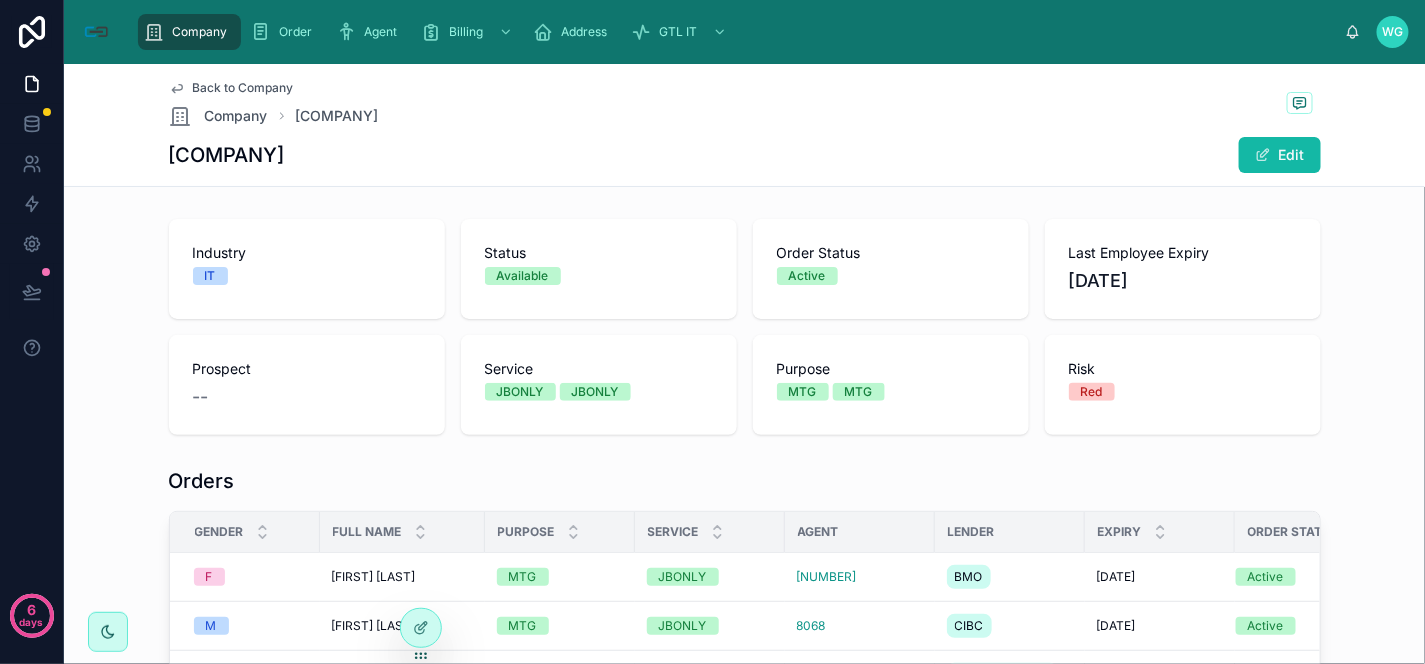 click on "Service" at bounding box center [599, 369] 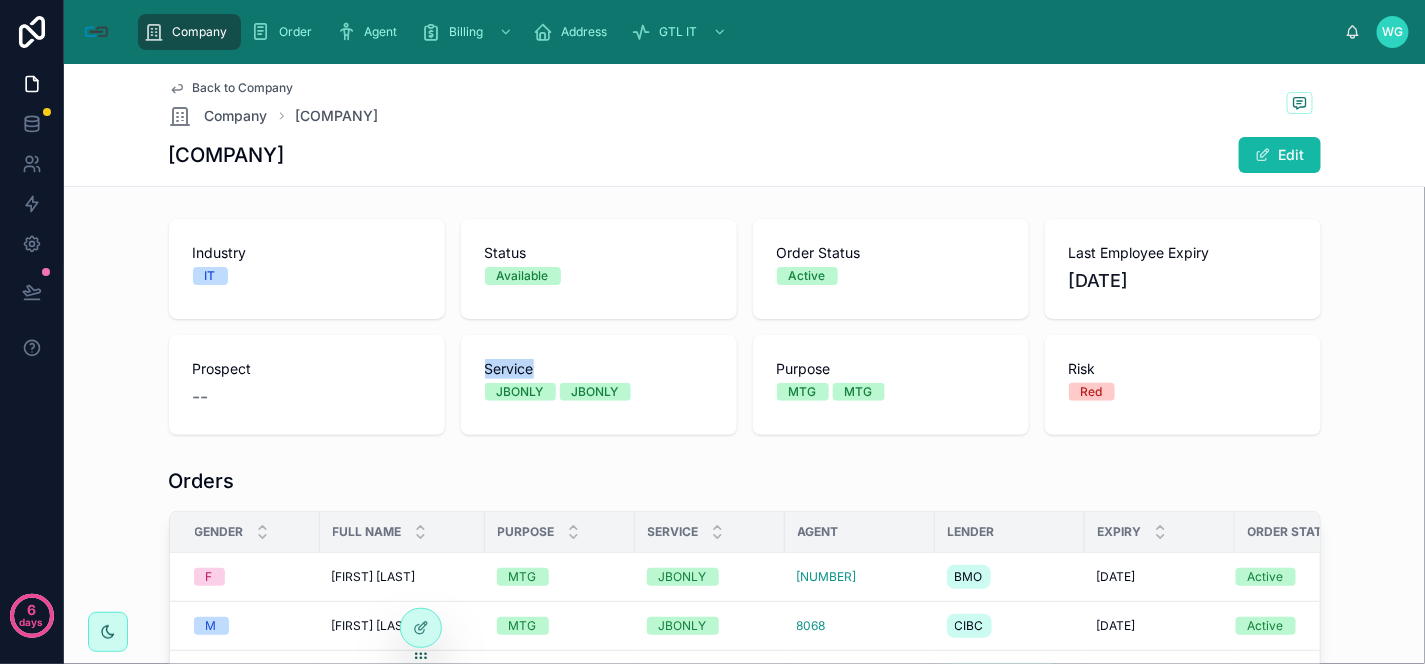click on "Service" at bounding box center (599, 369) 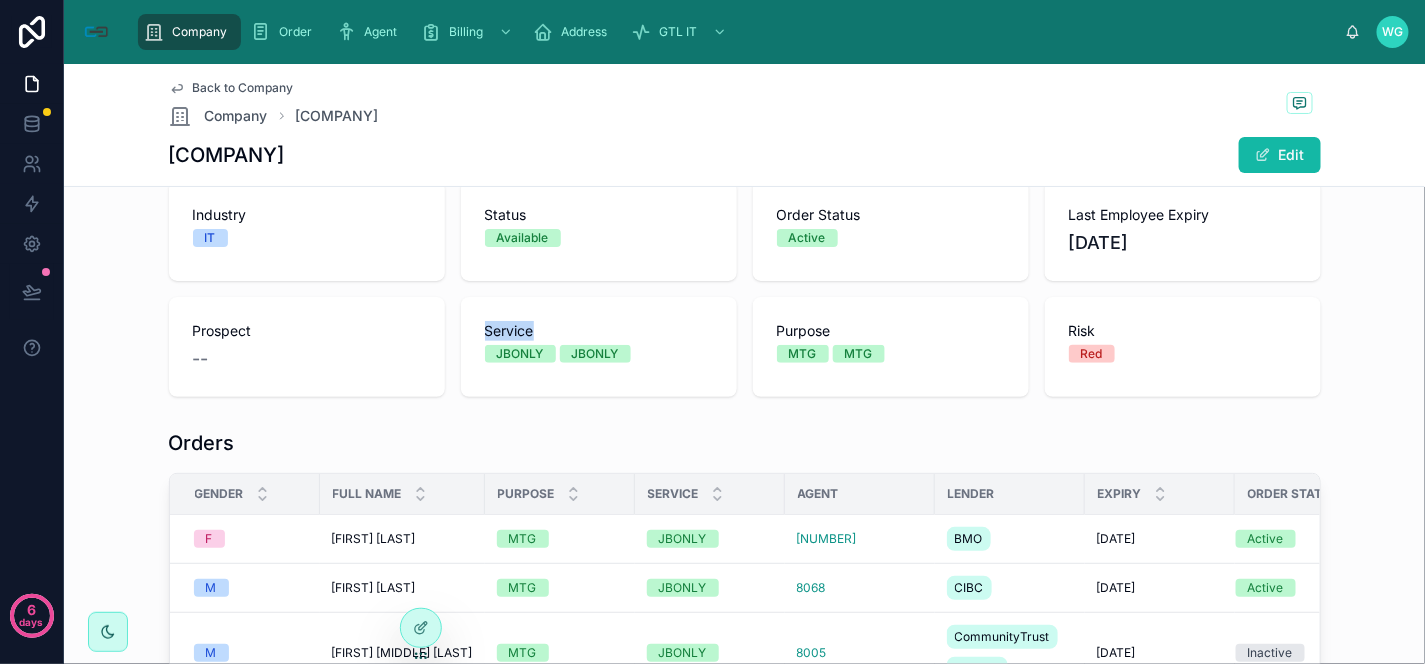 scroll, scrollTop: 0, scrollLeft: 0, axis: both 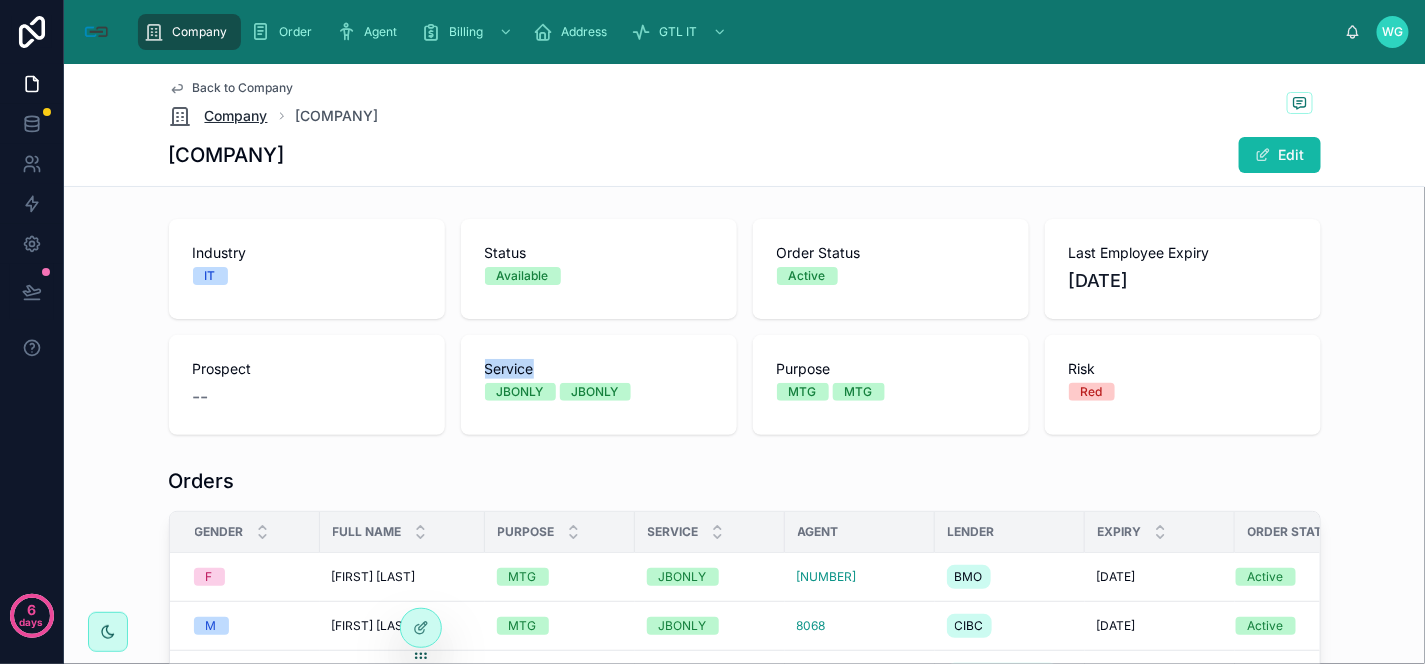 click on "Company" at bounding box center [236, 116] 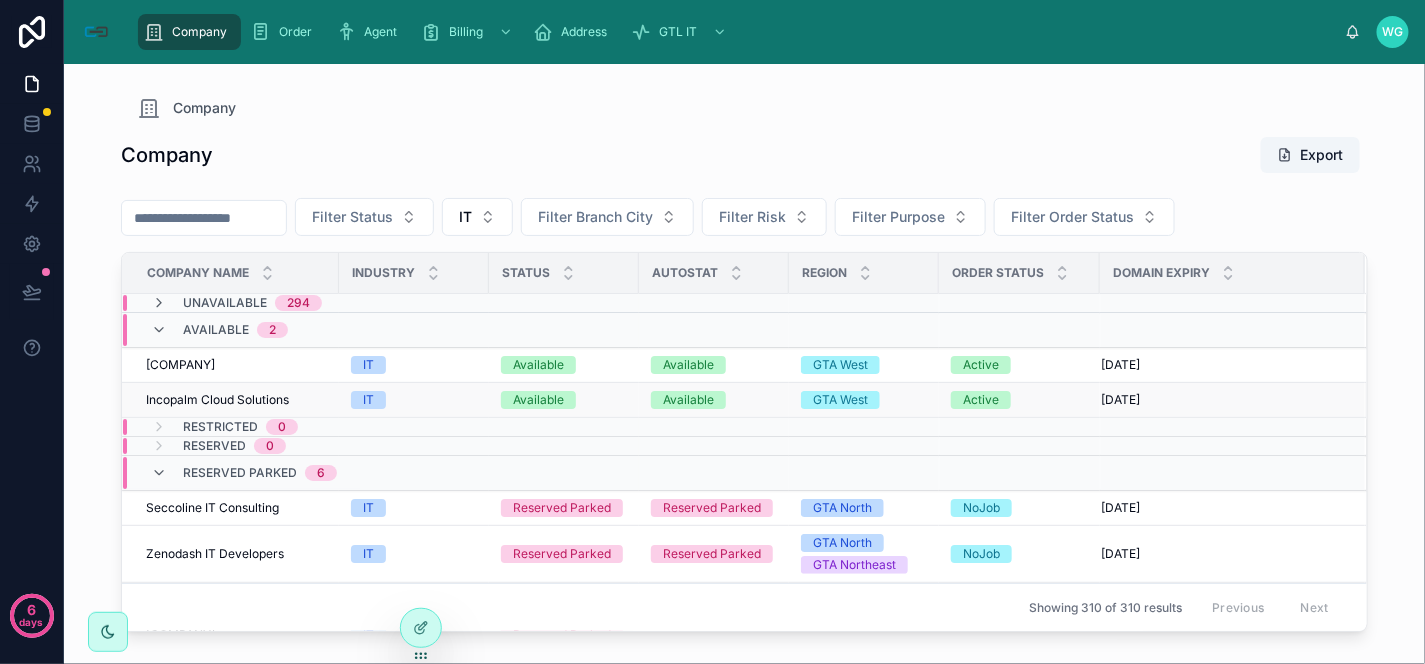 click on "[COMPANY] [COMPANY]" at bounding box center (230, 400) 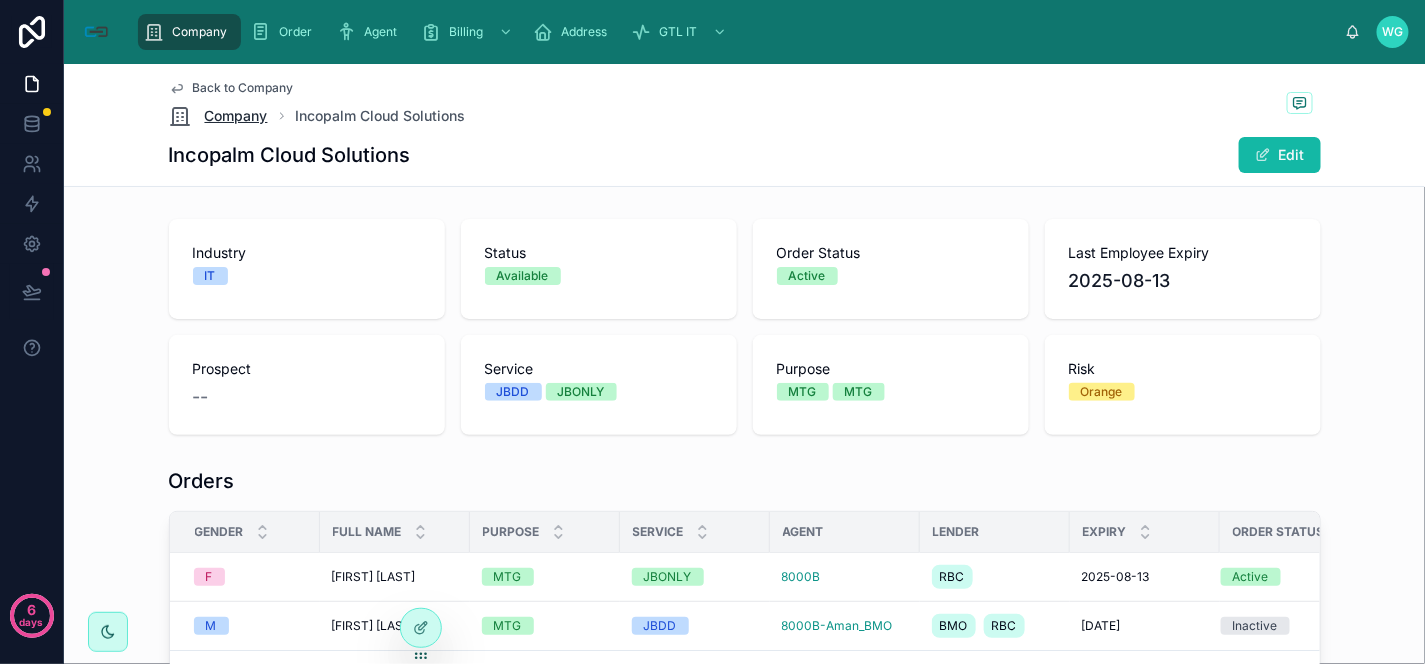click on "Company" at bounding box center (236, 116) 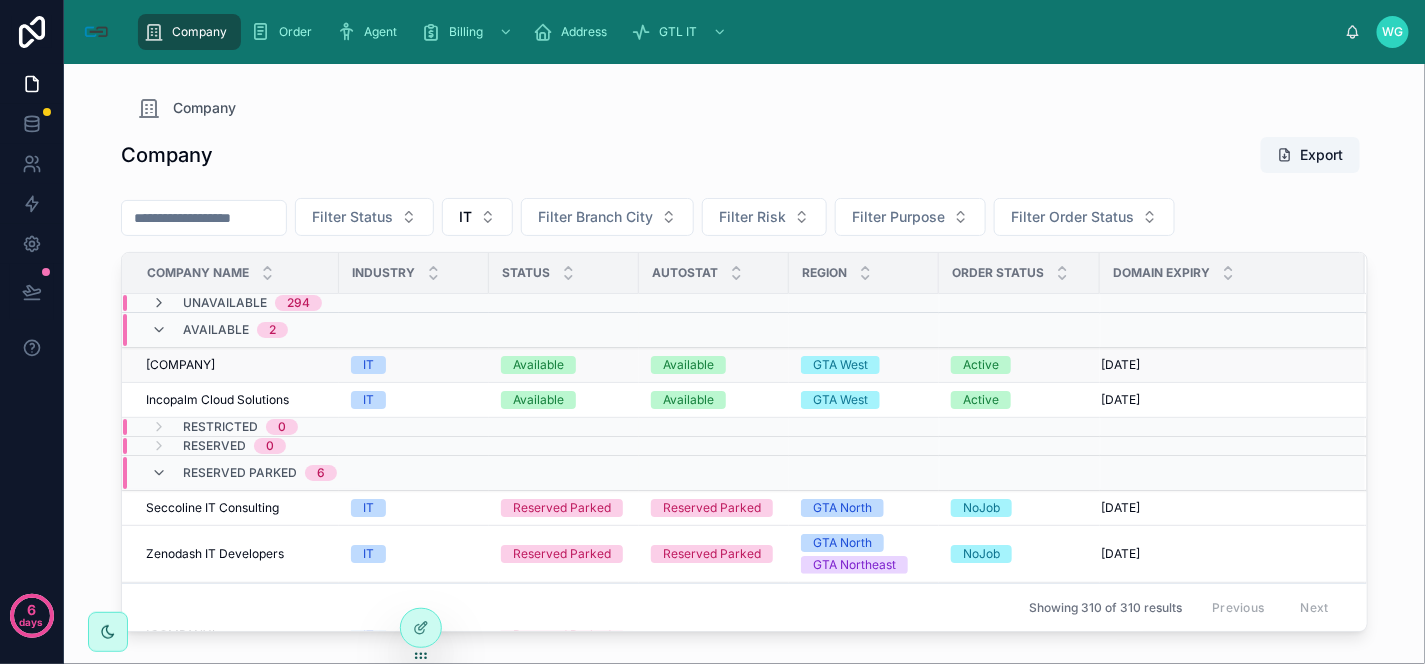 click on "[COMPANY]" at bounding box center [180, 365] 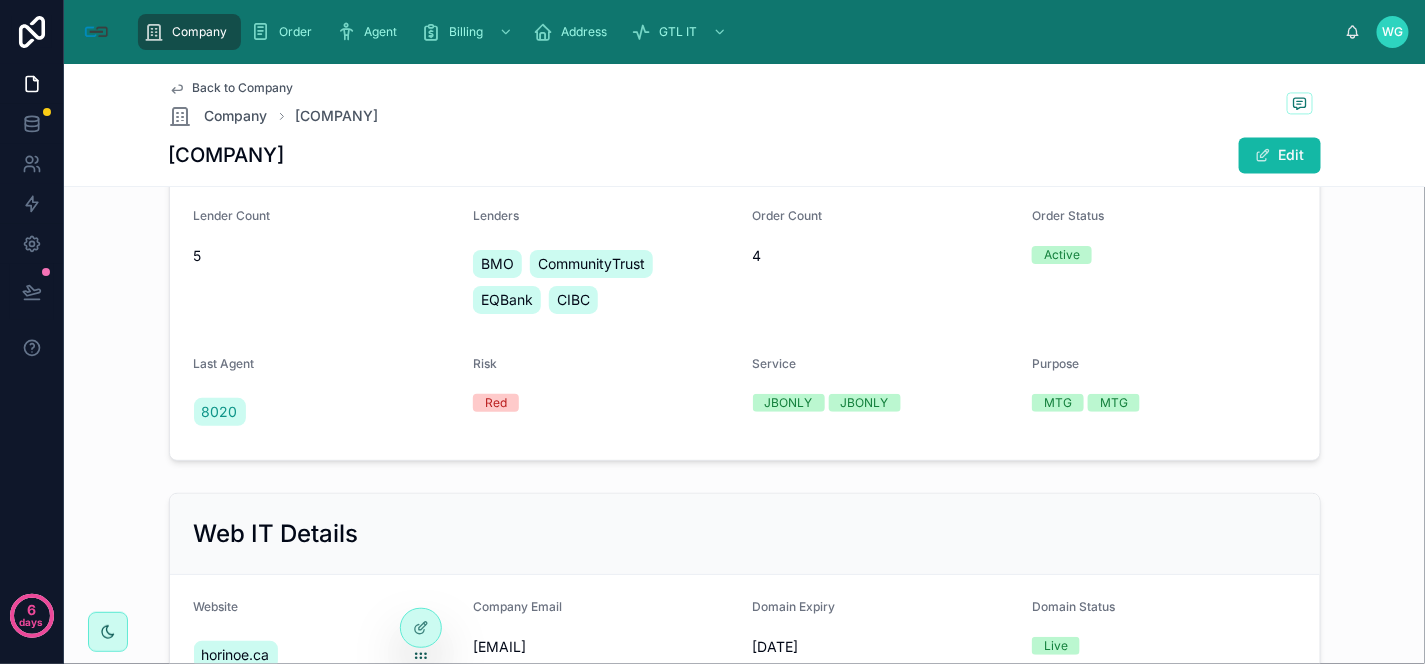 scroll, scrollTop: 1777, scrollLeft: 0, axis: vertical 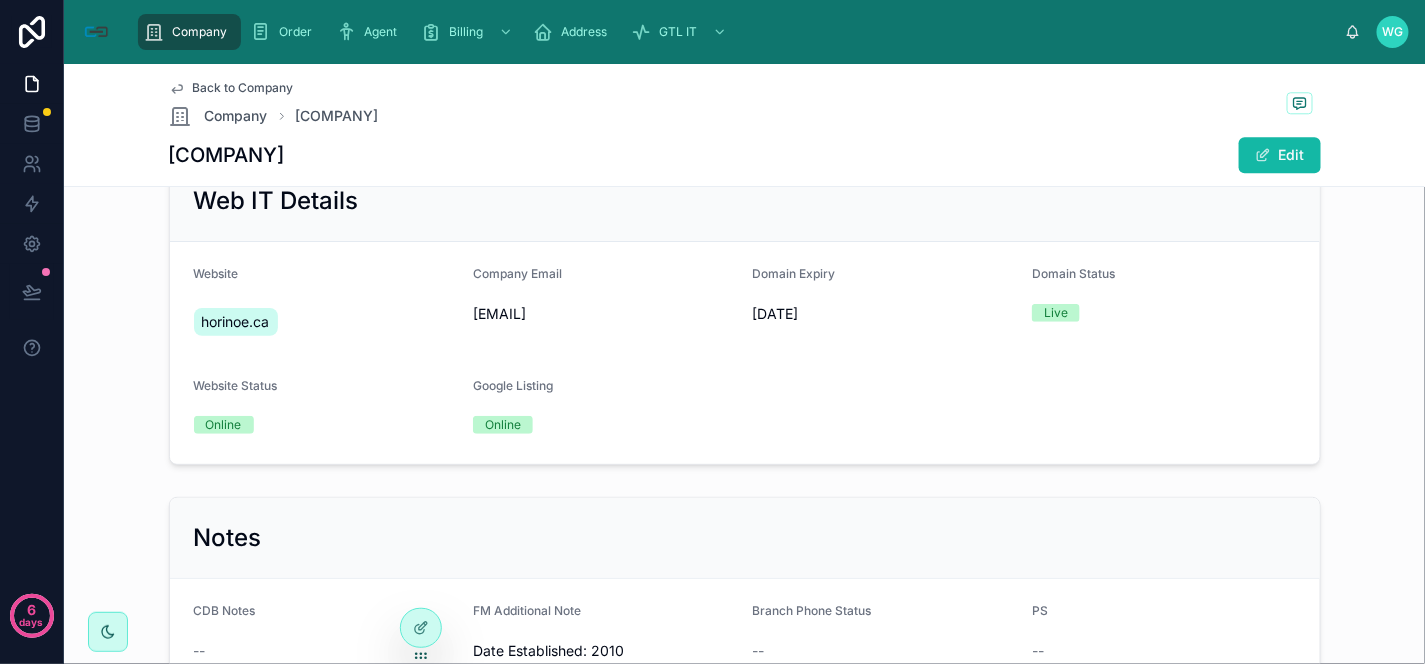 click on "horinoe.ca" at bounding box center [236, 322] 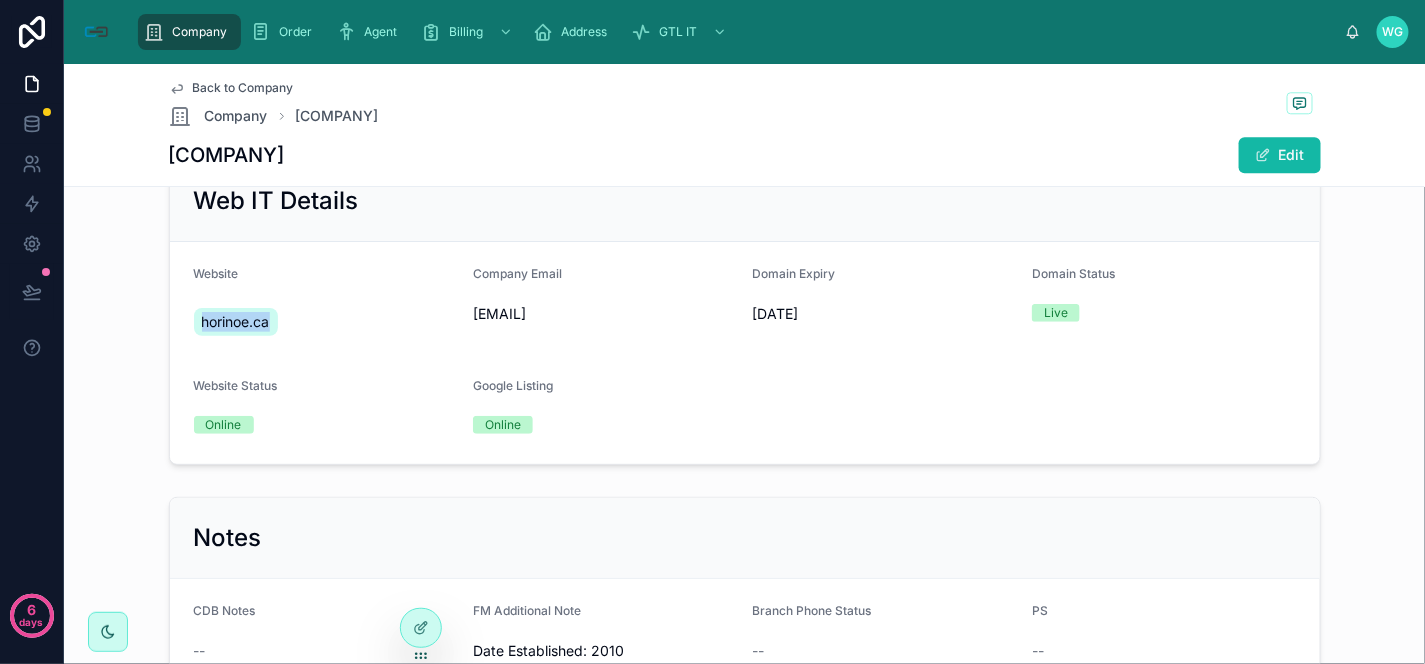 click on "horinoe.ca" at bounding box center (236, 322) 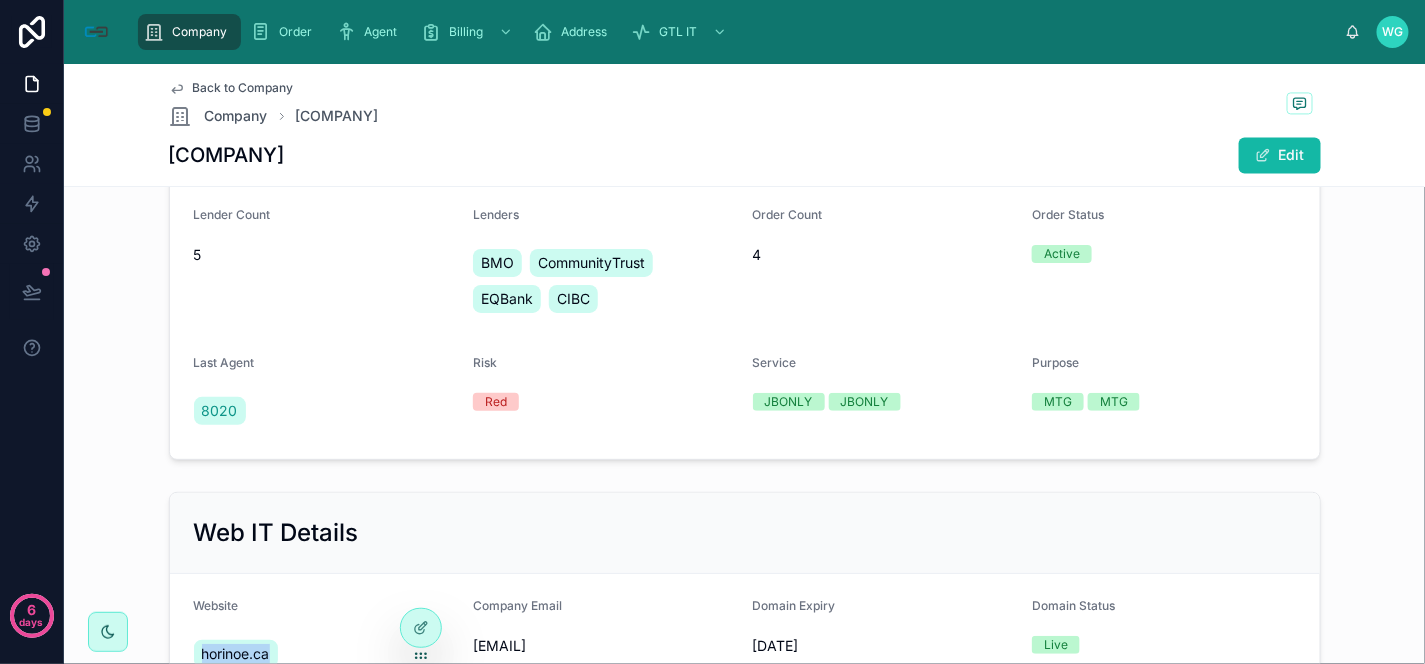 scroll, scrollTop: 1444, scrollLeft: 0, axis: vertical 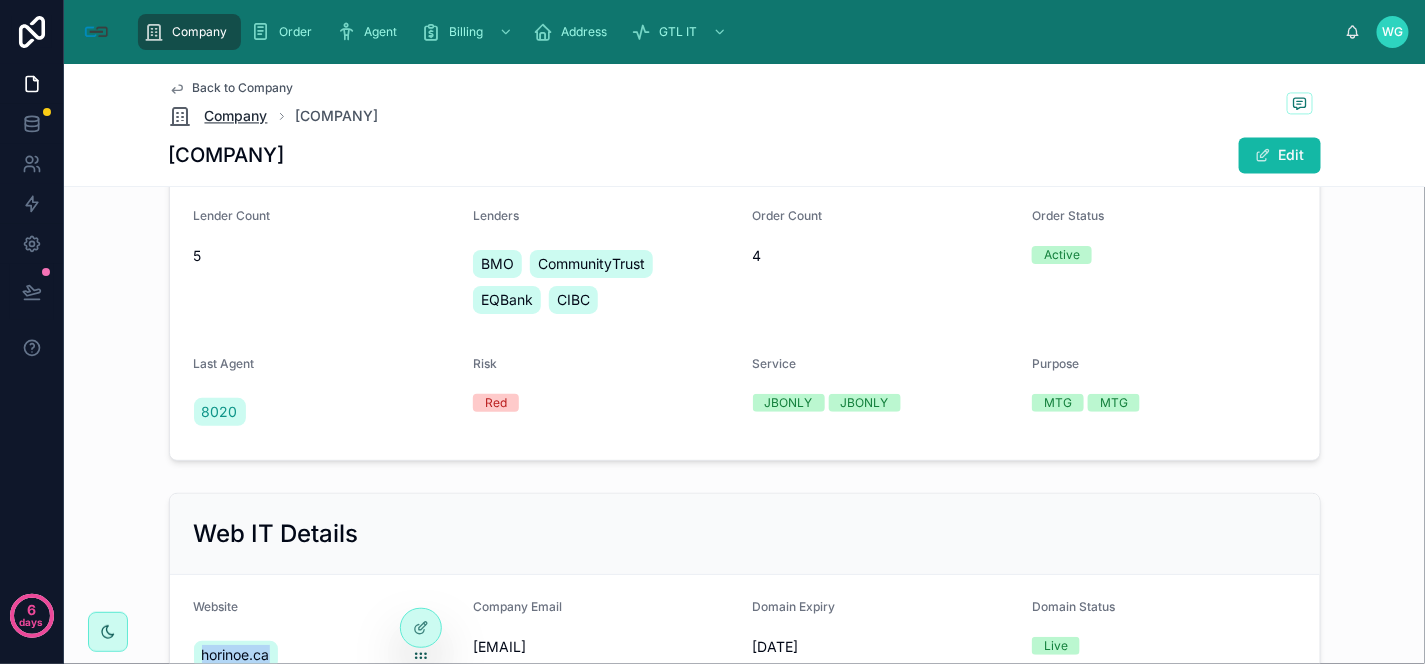 click on "Company" at bounding box center (236, 116) 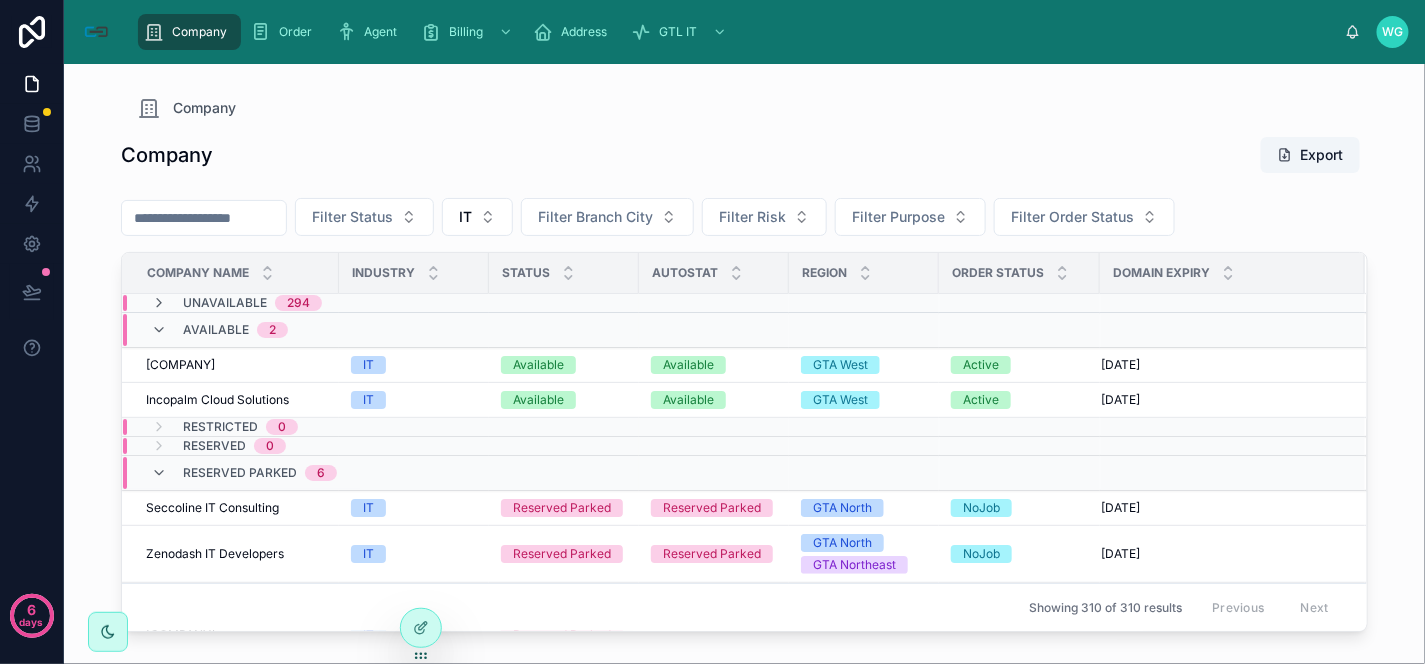 scroll, scrollTop: 0, scrollLeft: 0, axis: both 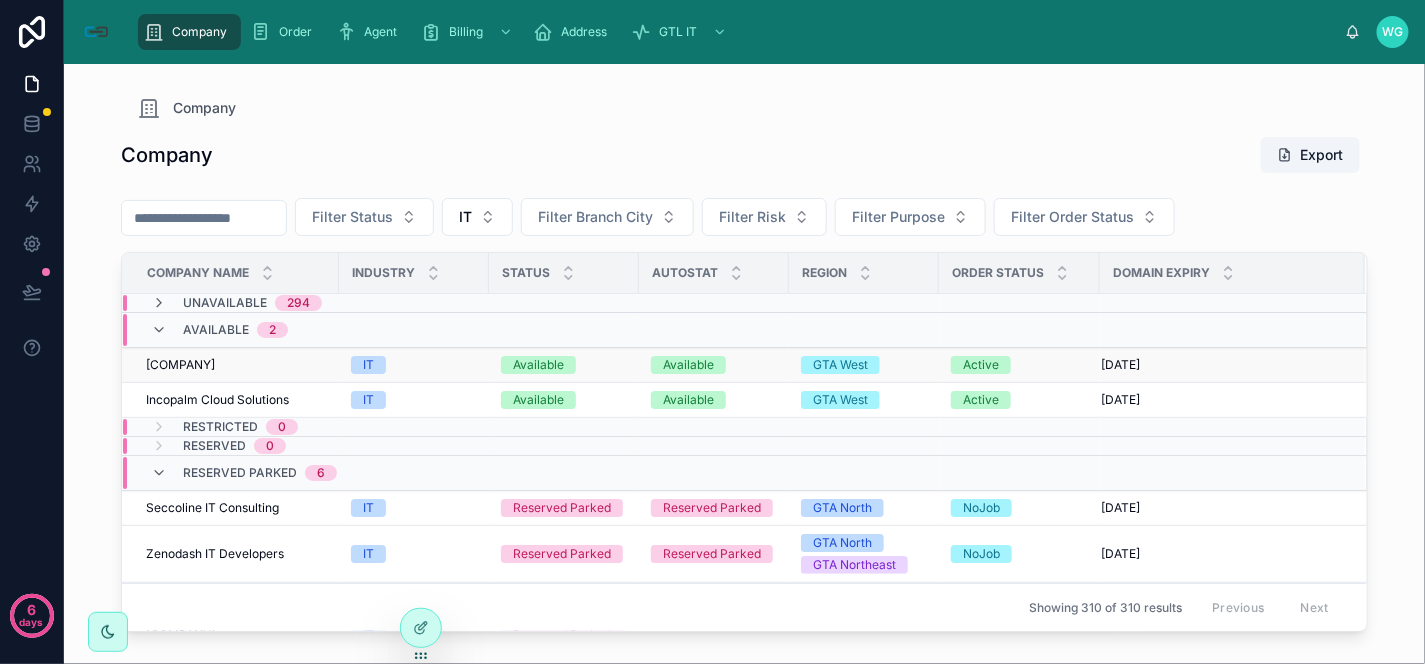 click on "[COMPANY]" at bounding box center [180, 365] 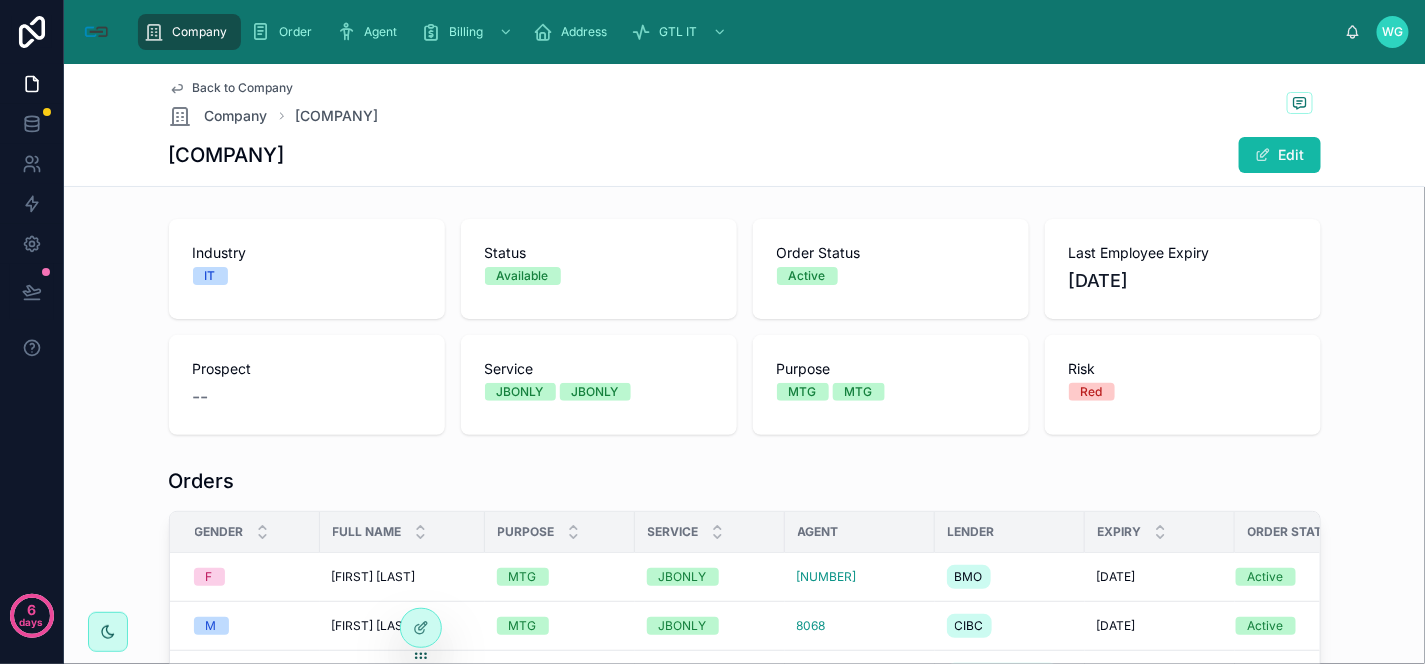 click on "Back to Company" at bounding box center (243, 88) 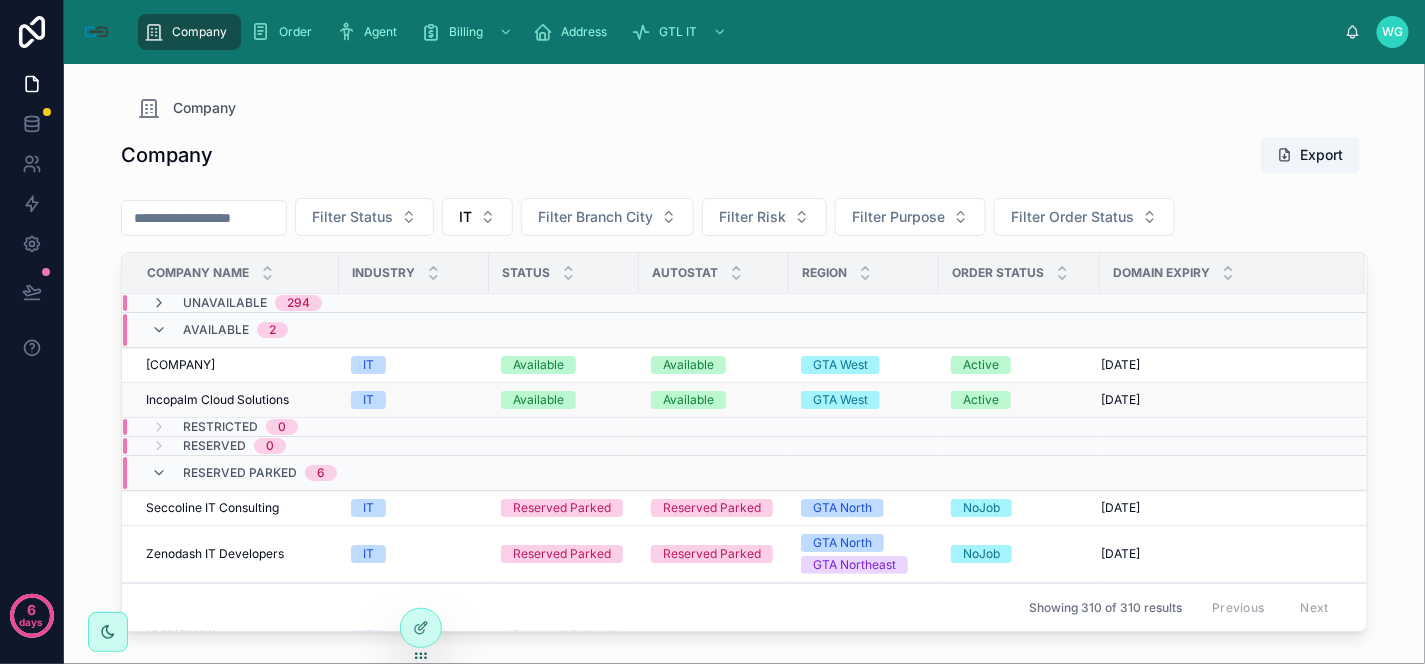 click on "Incopalm Cloud Solutions" at bounding box center [217, 400] 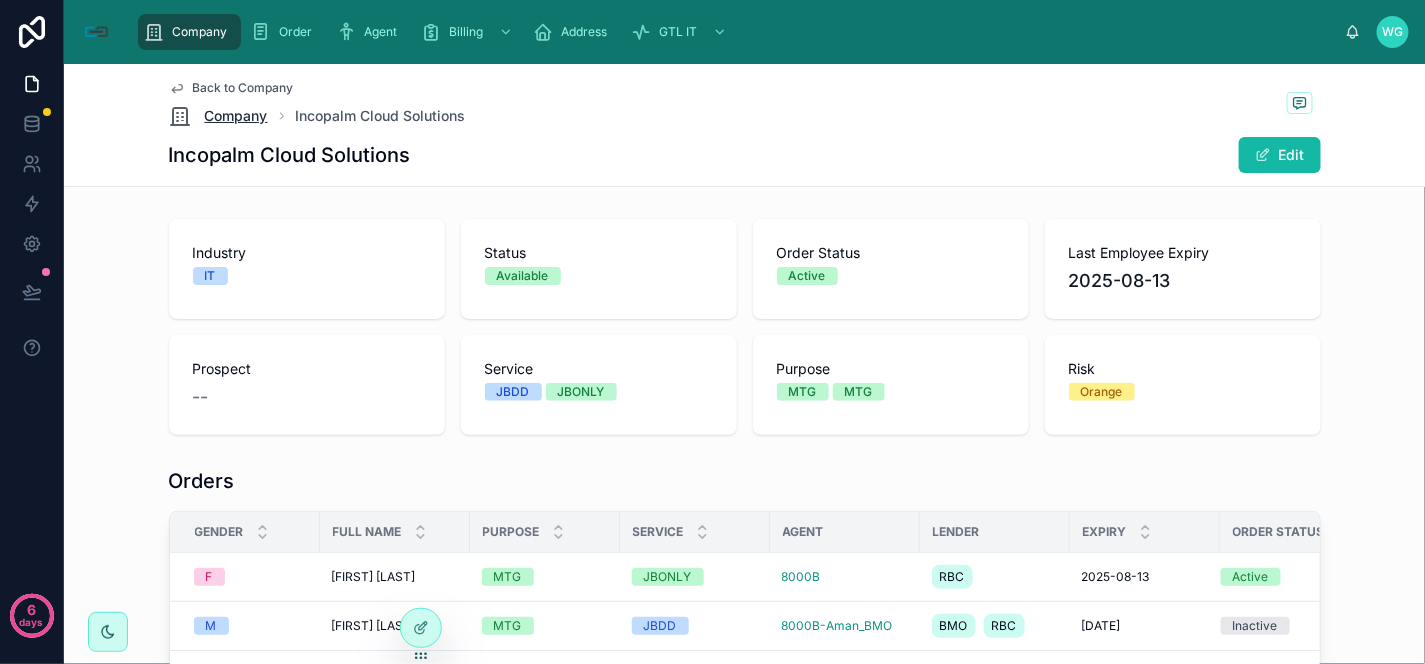 click on "Company" at bounding box center [236, 116] 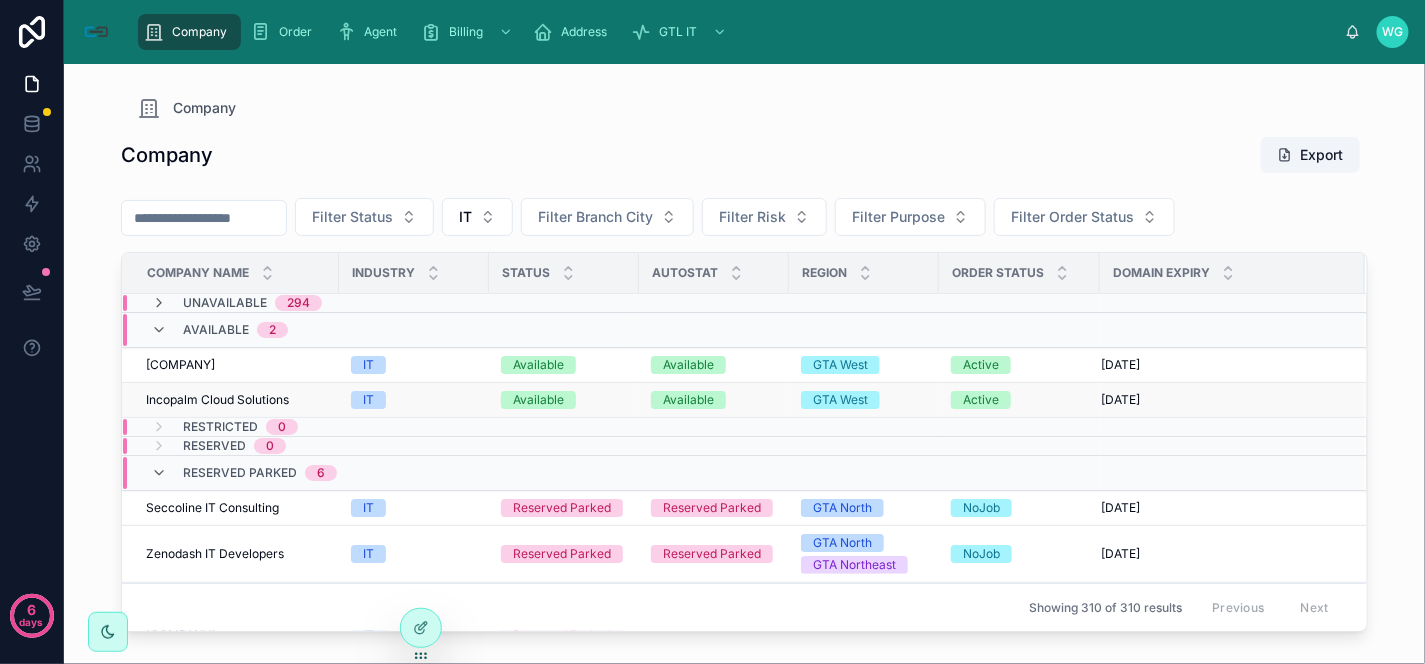 click on "Incopalm Cloud Solutions" at bounding box center (217, 400) 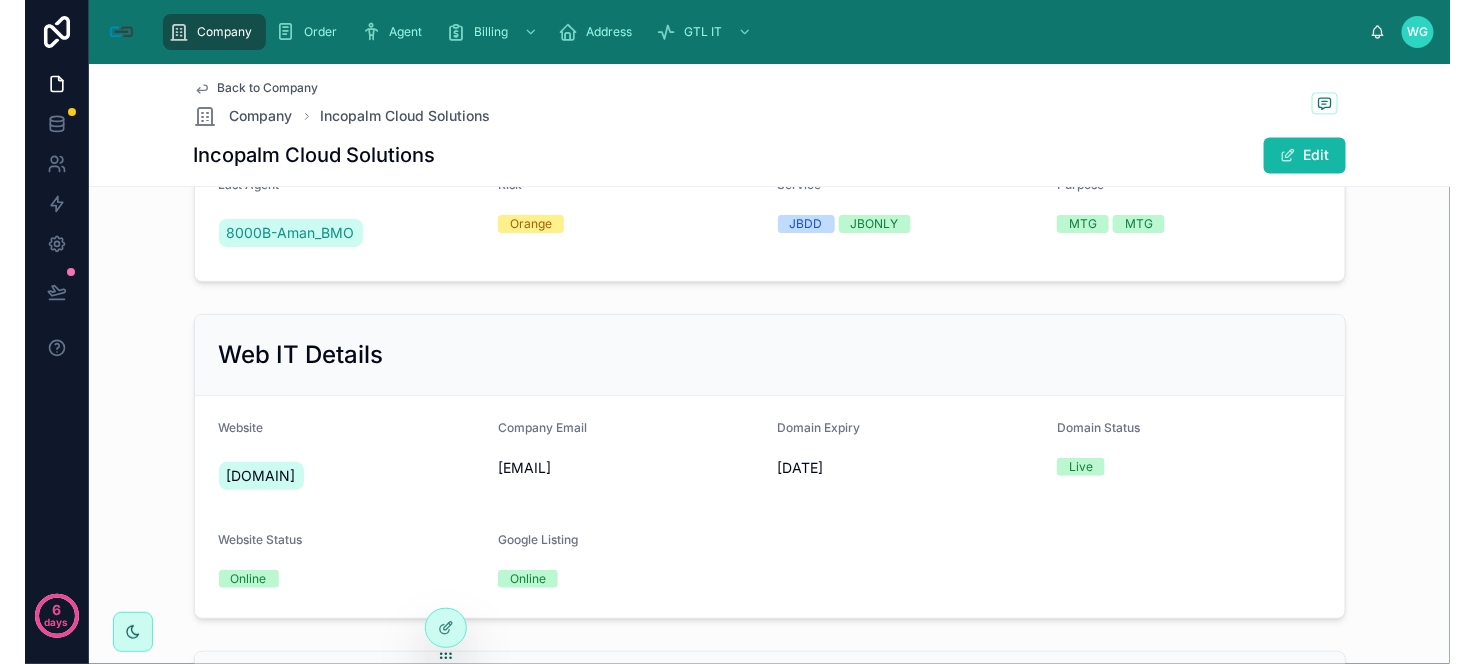 scroll, scrollTop: 1555, scrollLeft: 0, axis: vertical 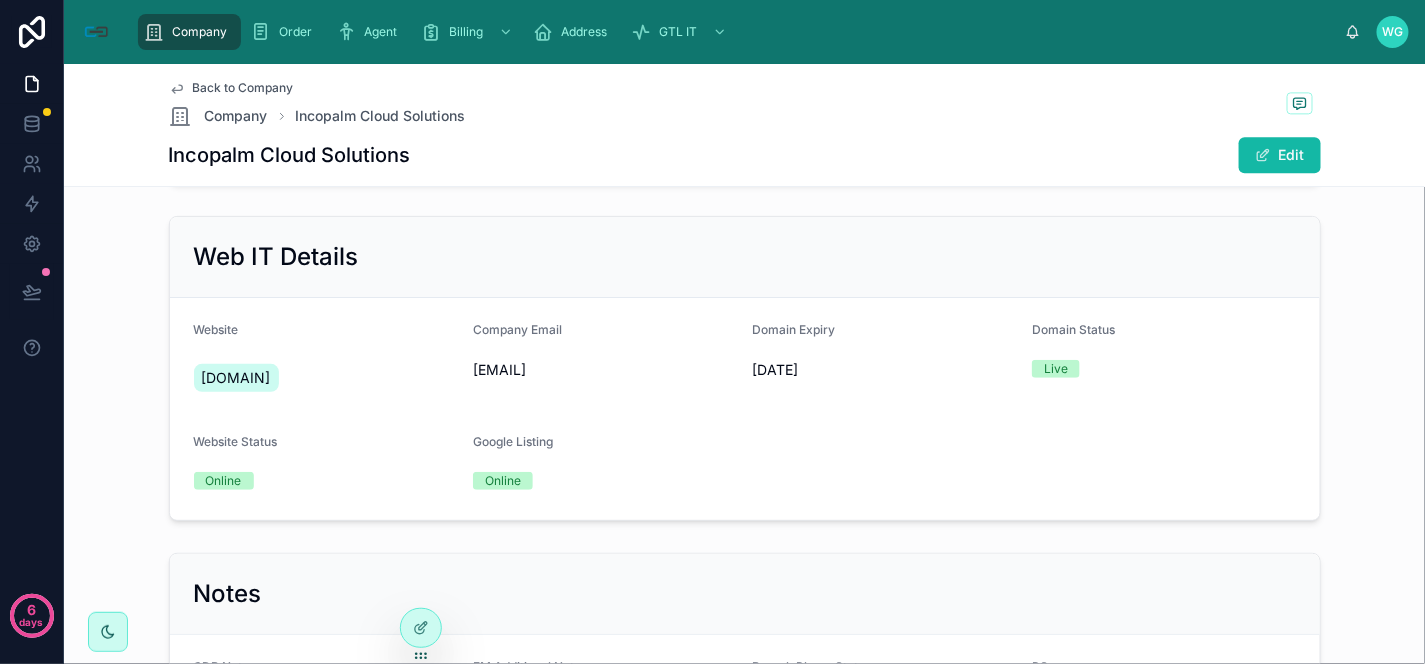 click on "[DOMAIN]" at bounding box center (326, 378) 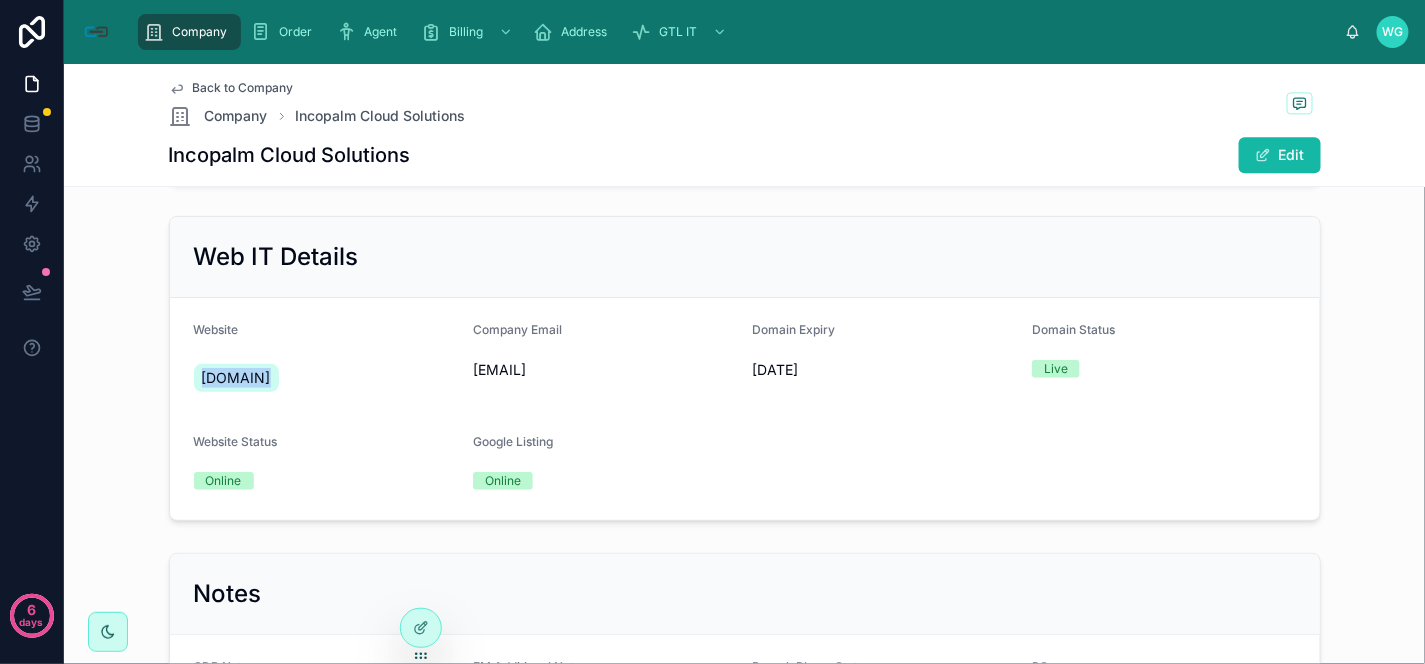 click on "[DOMAIN]" at bounding box center (326, 378) 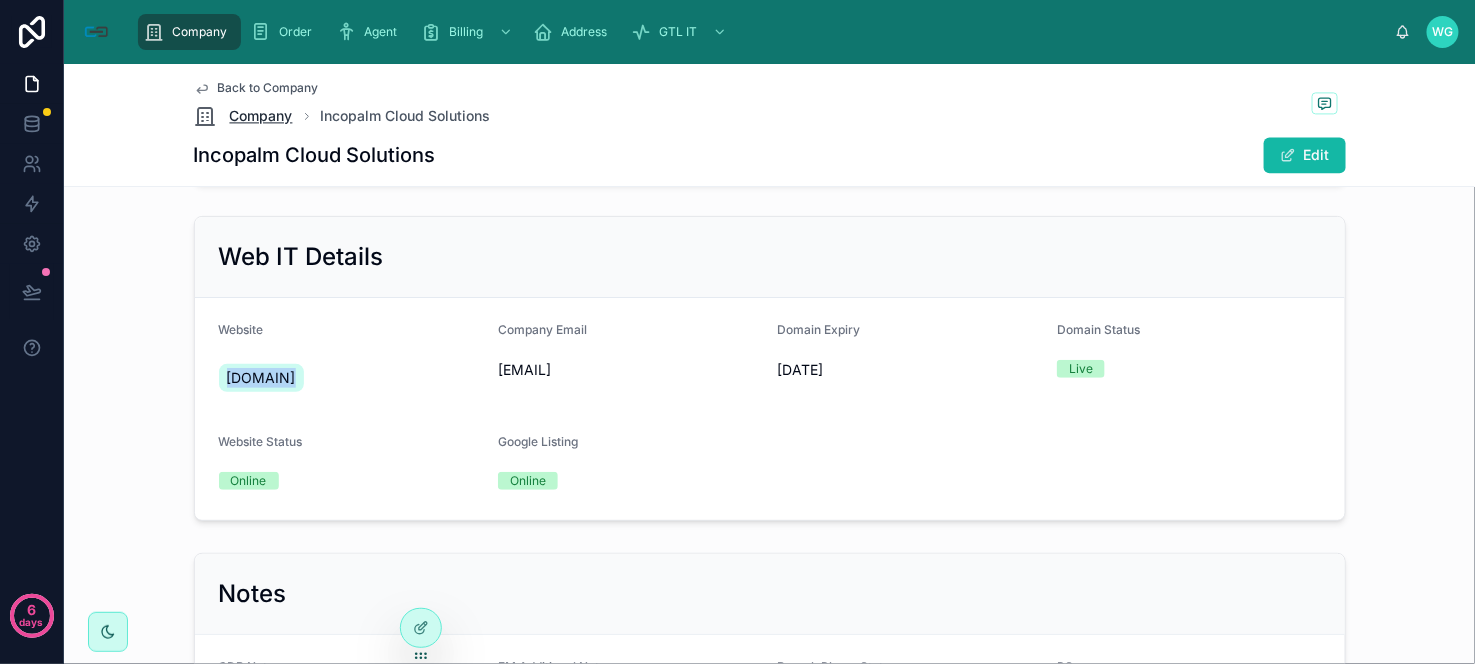 click on "Company" at bounding box center (261, 116) 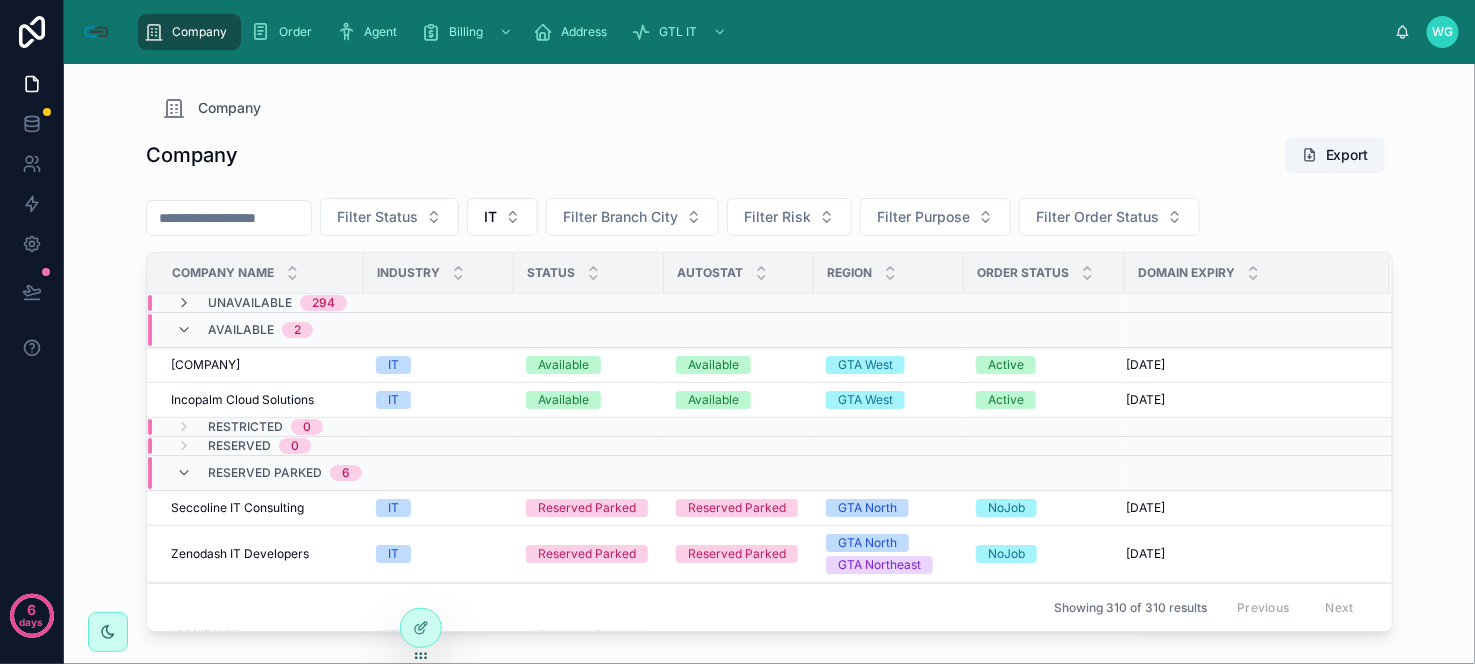 scroll, scrollTop: 0, scrollLeft: 0, axis: both 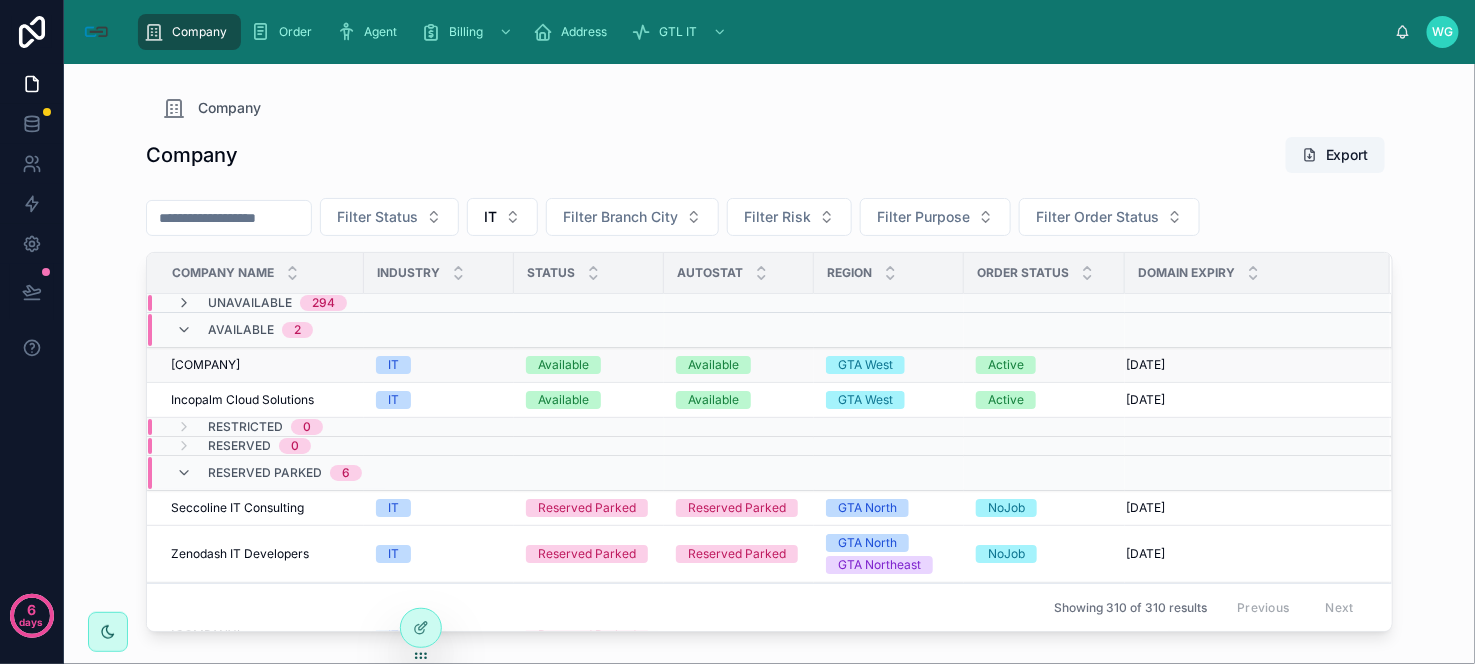 click on "[COMPANY]" at bounding box center (205, 365) 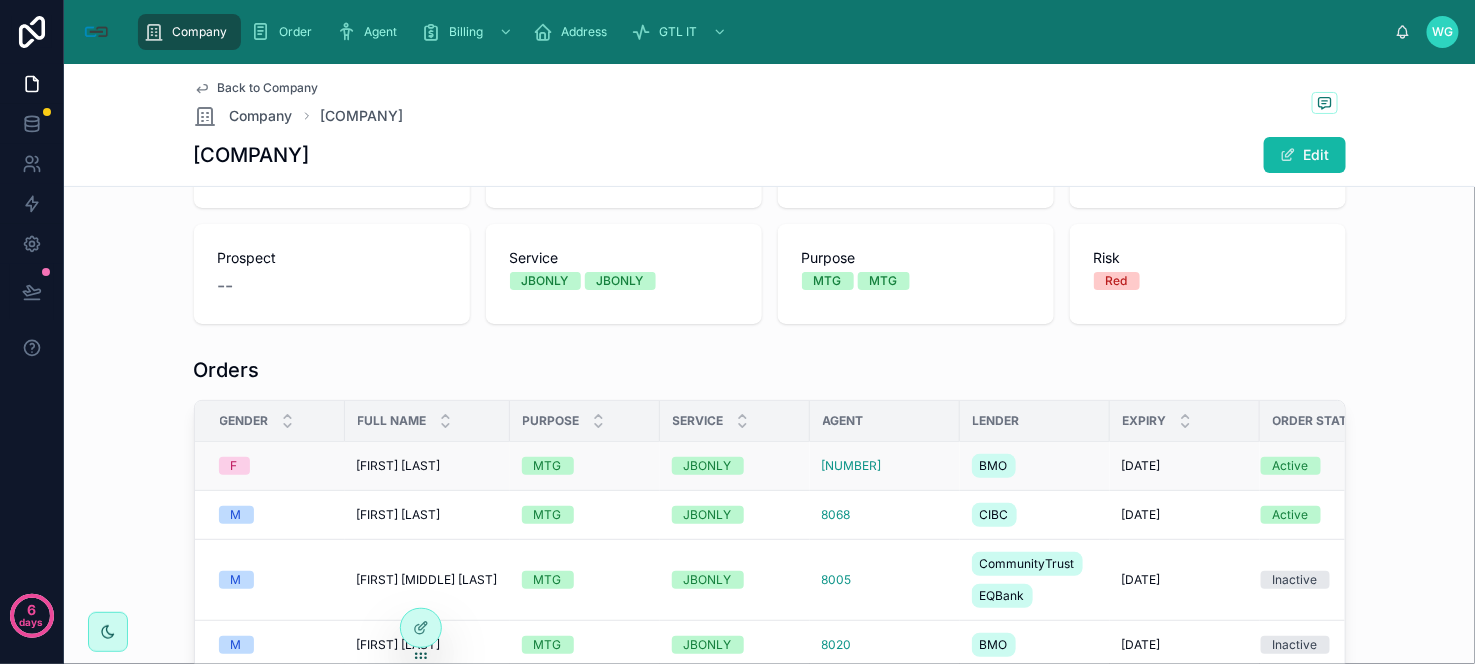 scroll, scrollTop: 222, scrollLeft: 0, axis: vertical 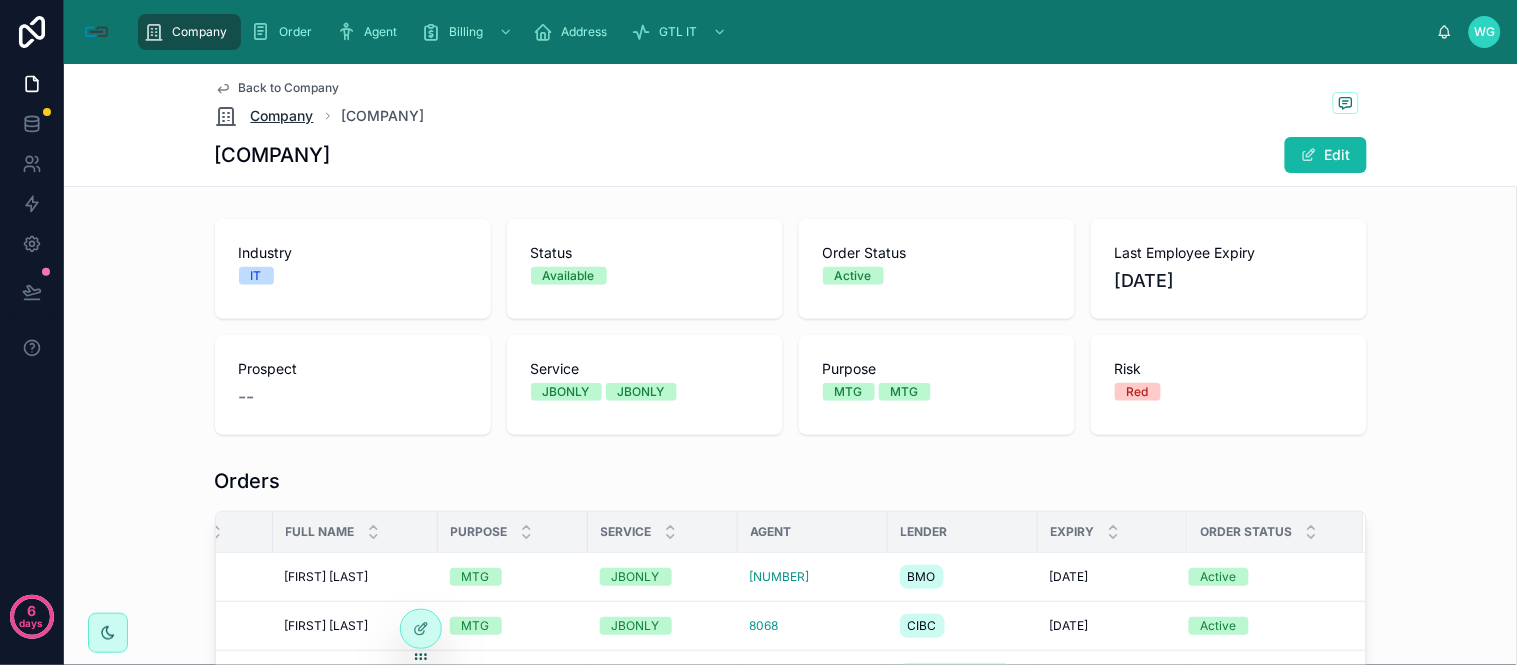 click on "Company" at bounding box center (282, 116) 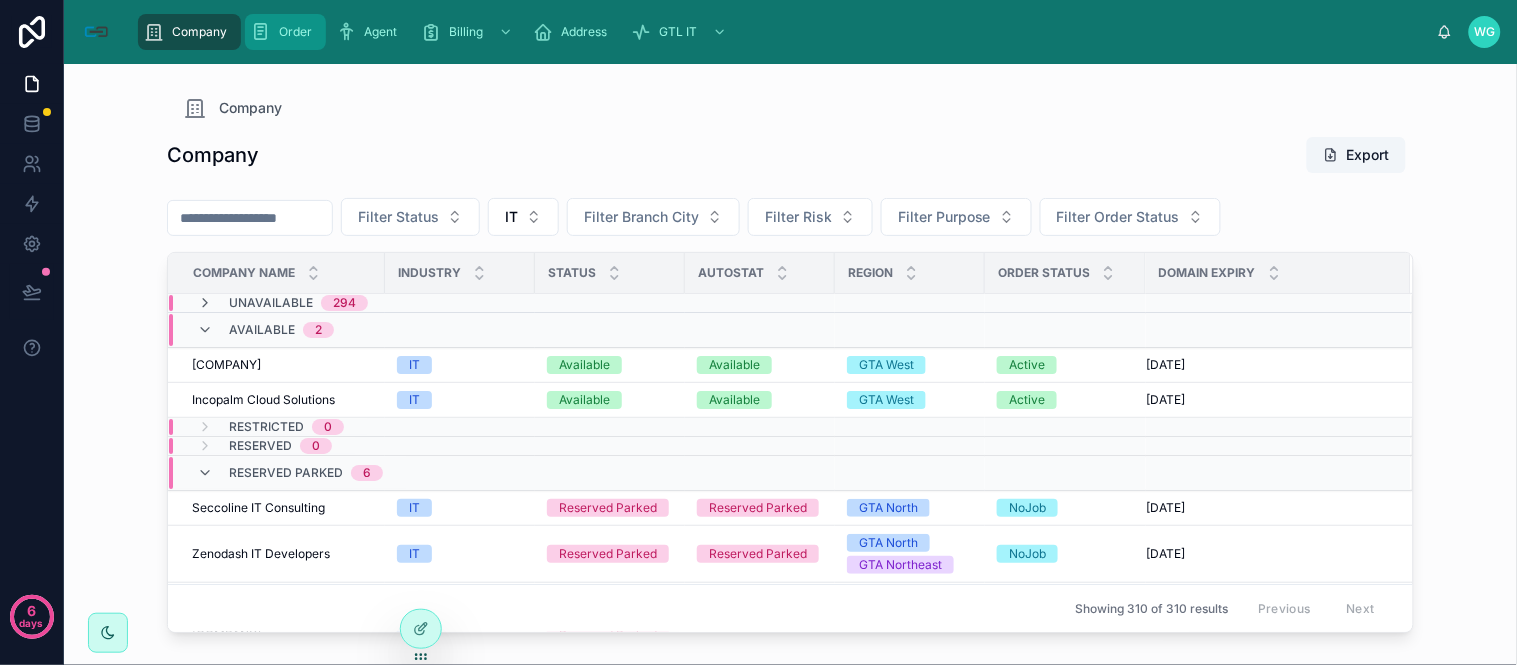 click at bounding box center (260, 32) 